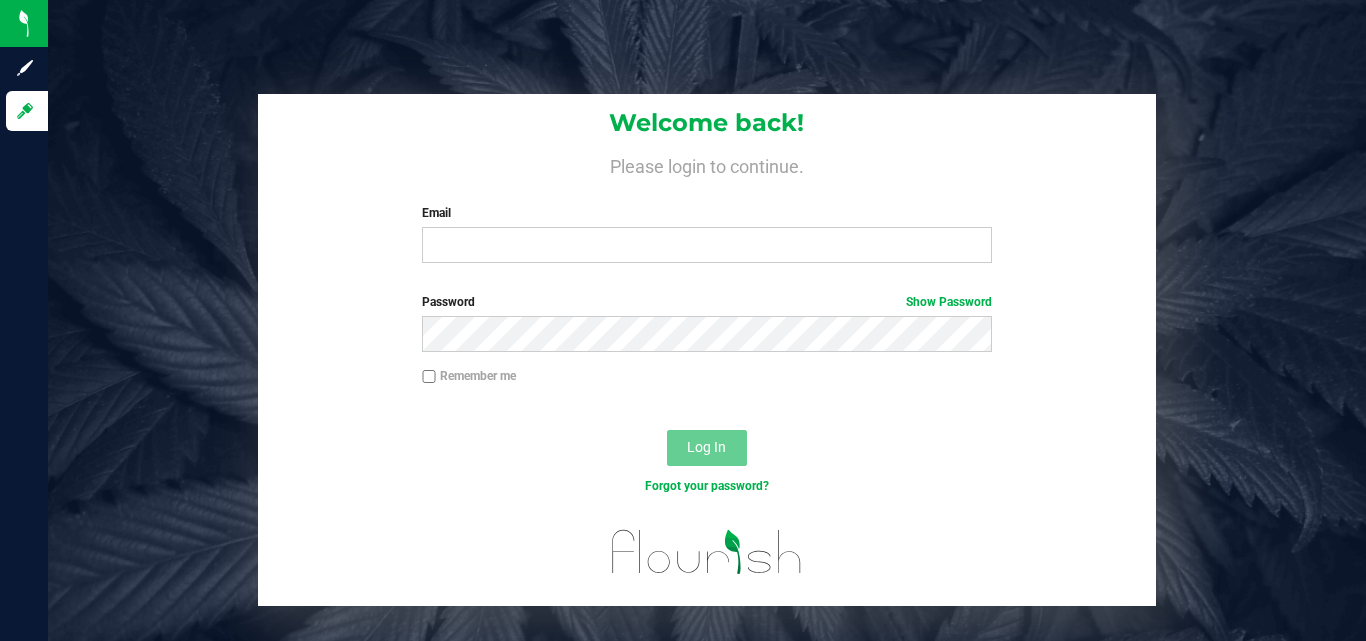 scroll, scrollTop: 0, scrollLeft: 0, axis: both 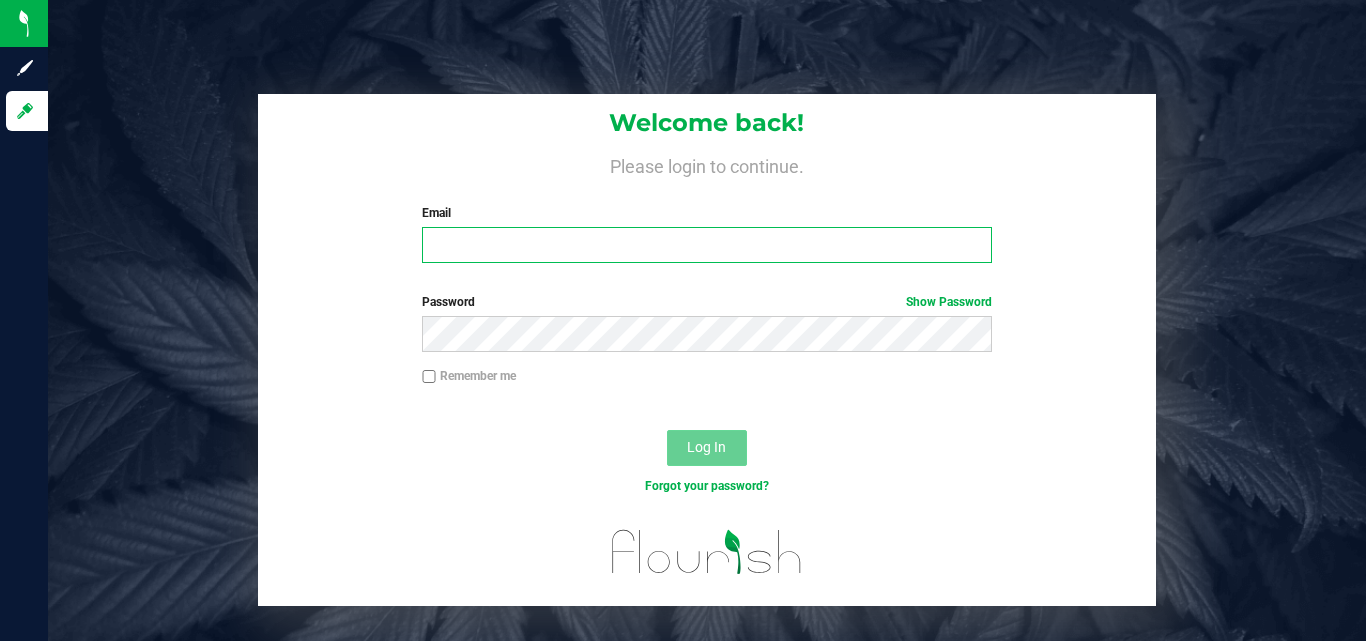 type on "[EMAIL]" 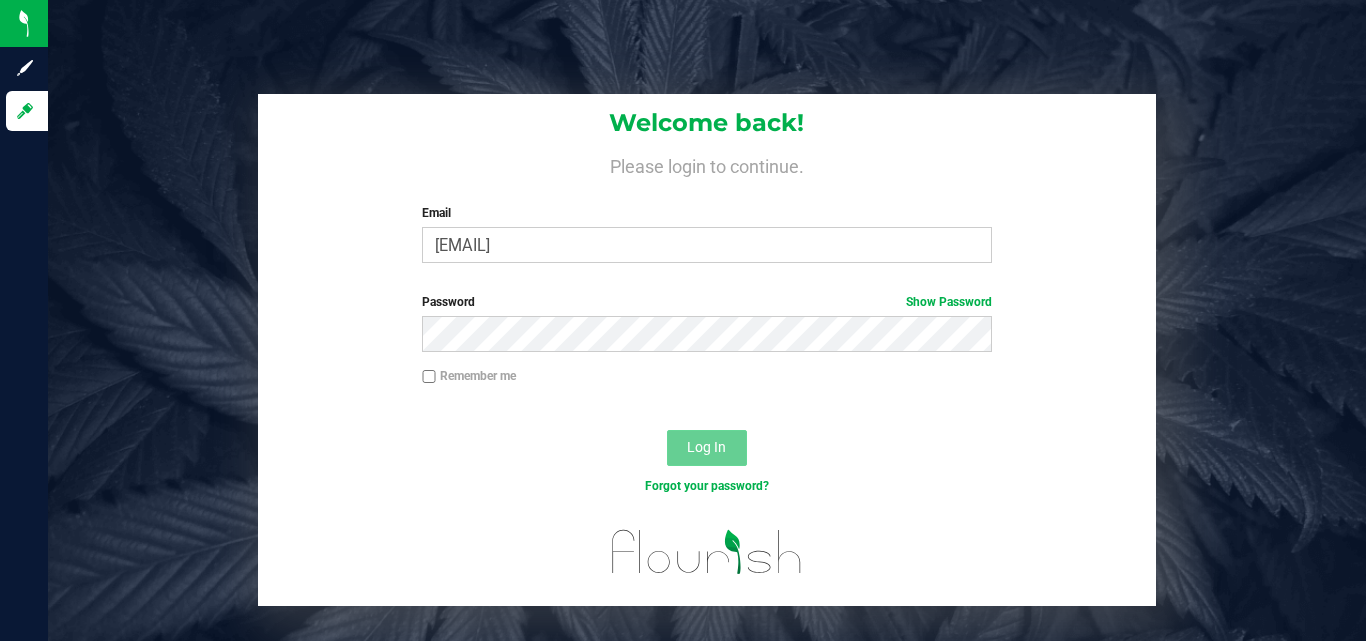 click on "Log In" at bounding box center (706, 447) 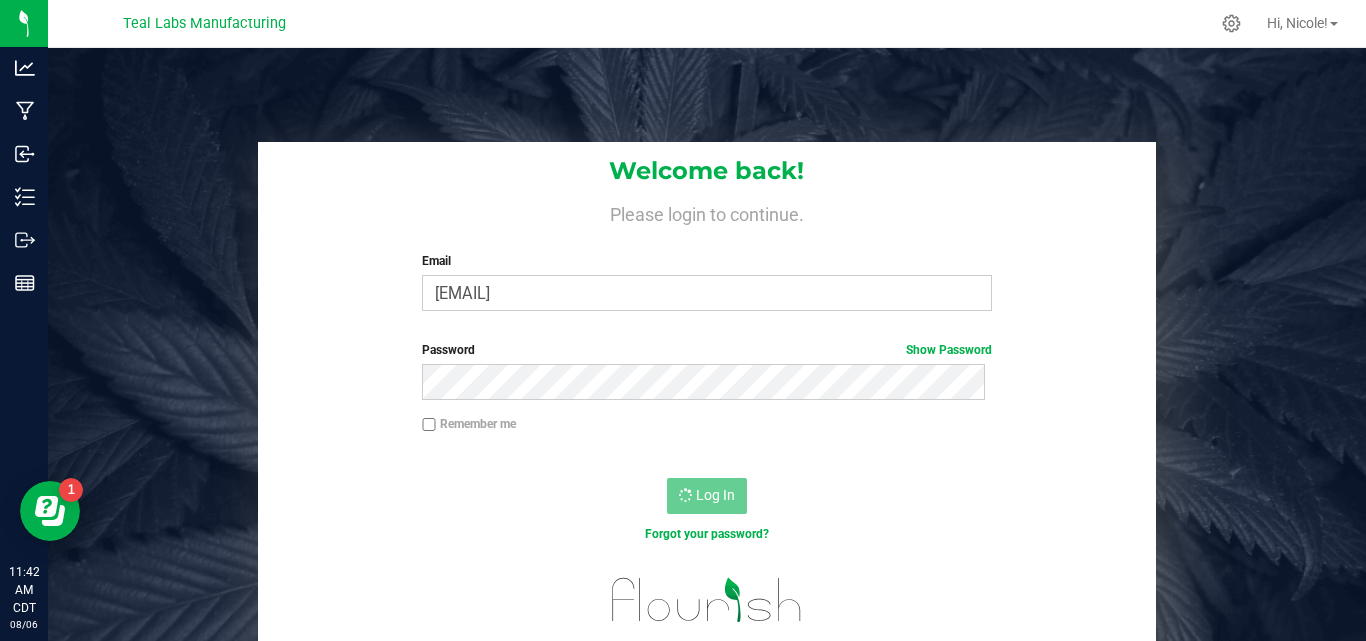 scroll, scrollTop: 0, scrollLeft: 0, axis: both 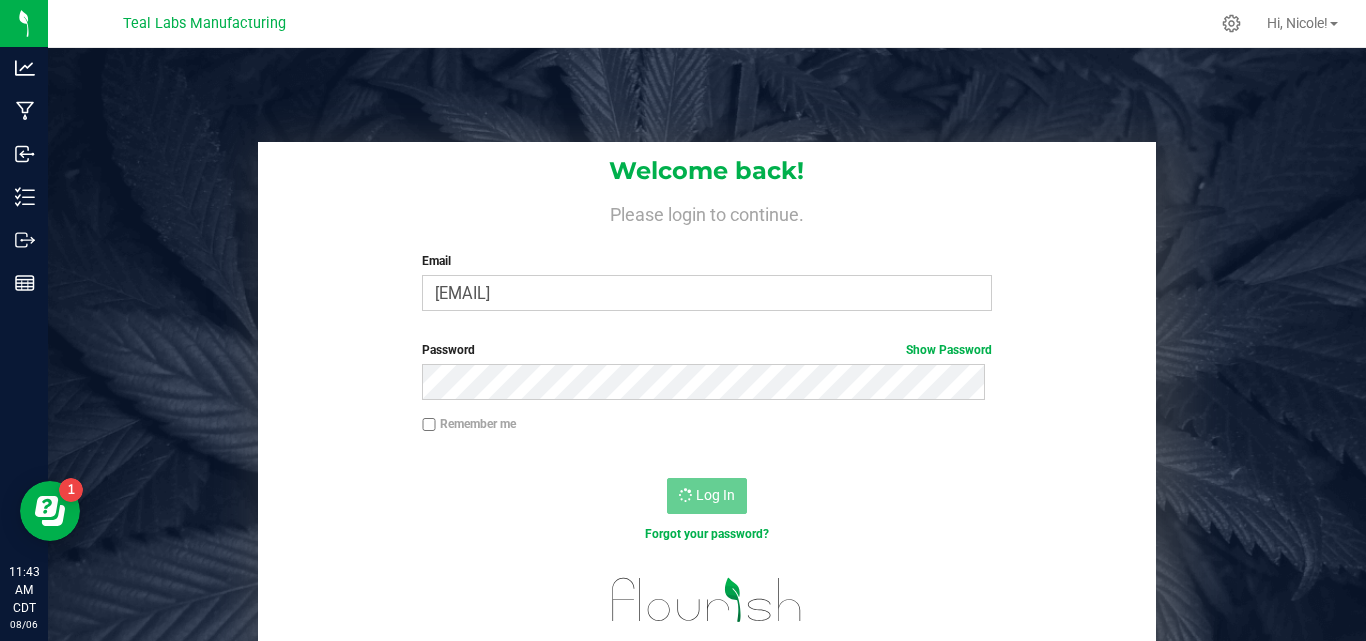 click on "Welcome back!
Please login to continue.
Email
[EMAIL]
Required
Please format your email correctly.
Password
Show Password
Remember me
Log In
Forgot your password?" at bounding box center (707, 398) 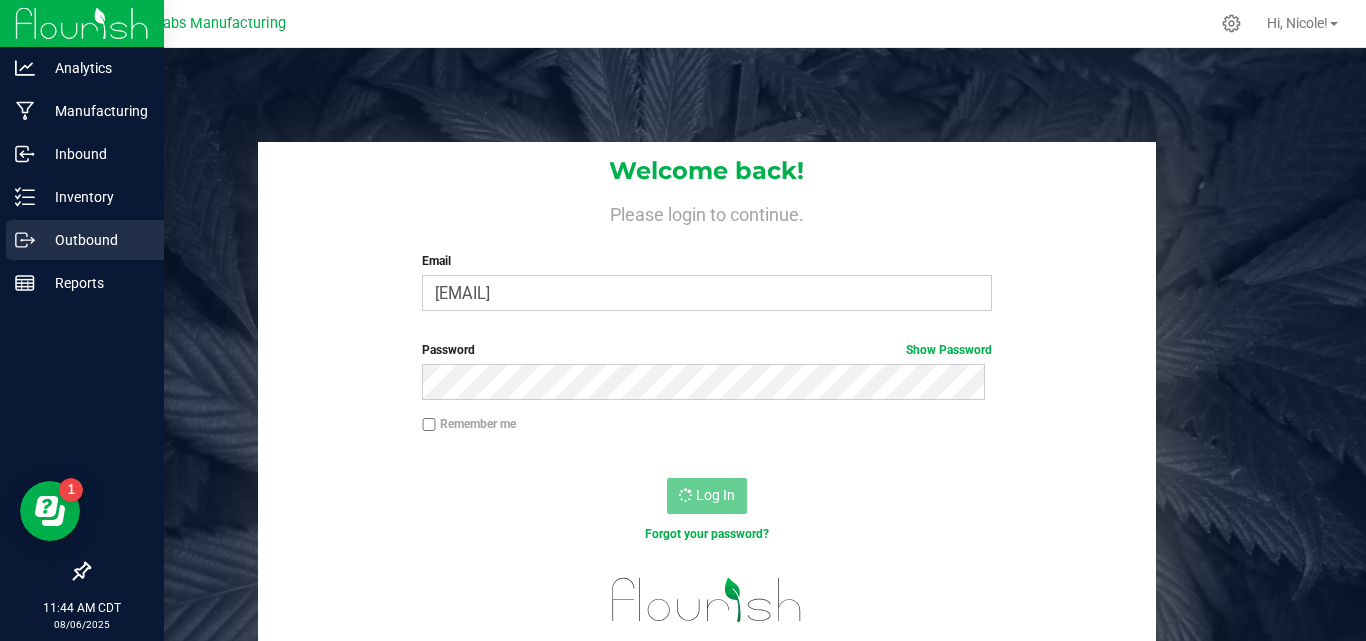 click 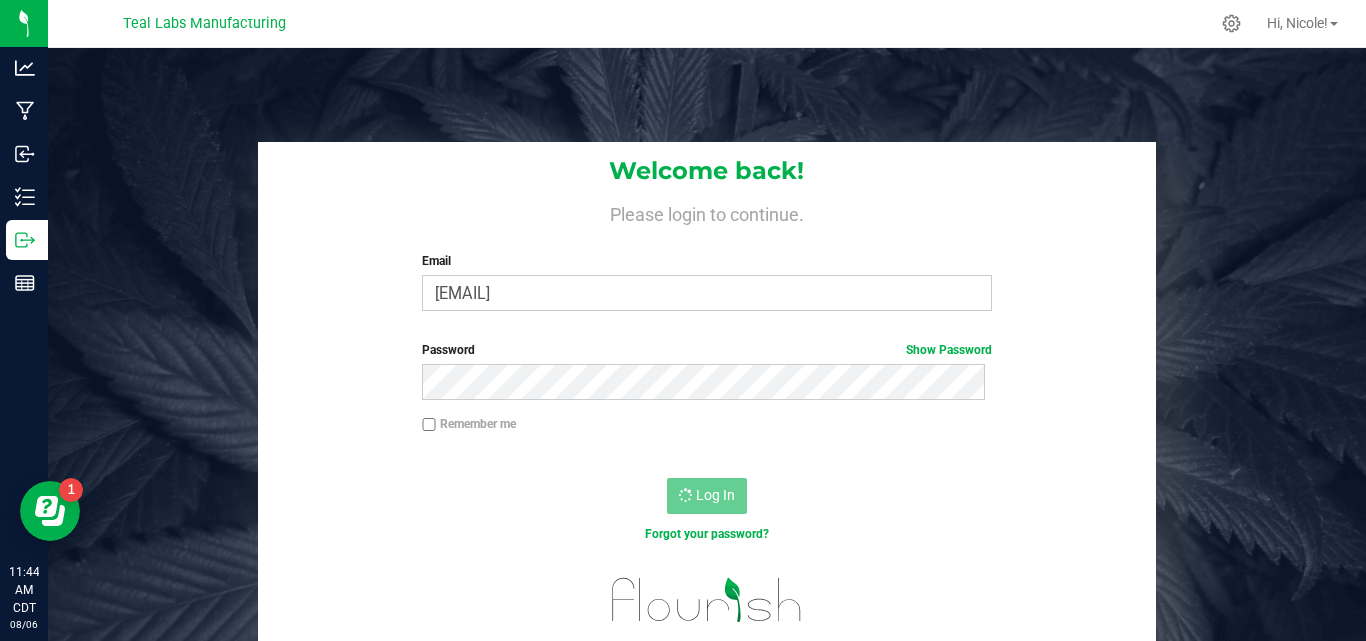 click on "Welcome back!" at bounding box center (707, 171) 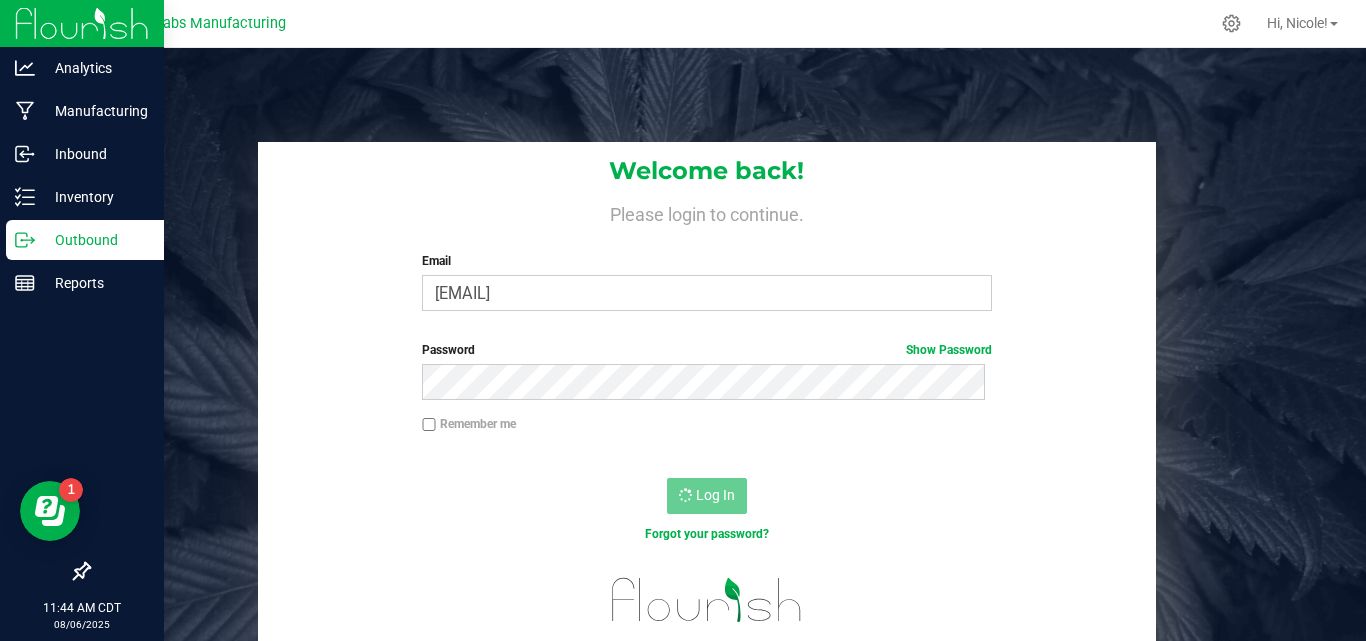 click 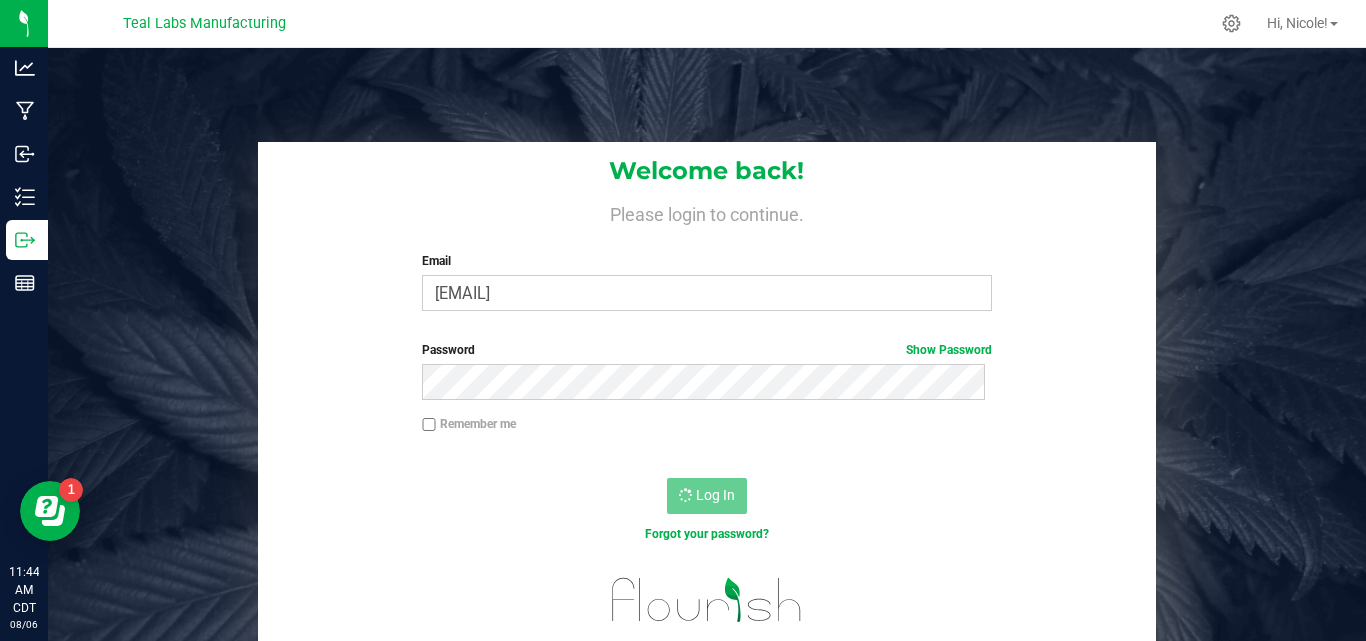 click on "Password
Show Password" at bounding box center (707, 378) 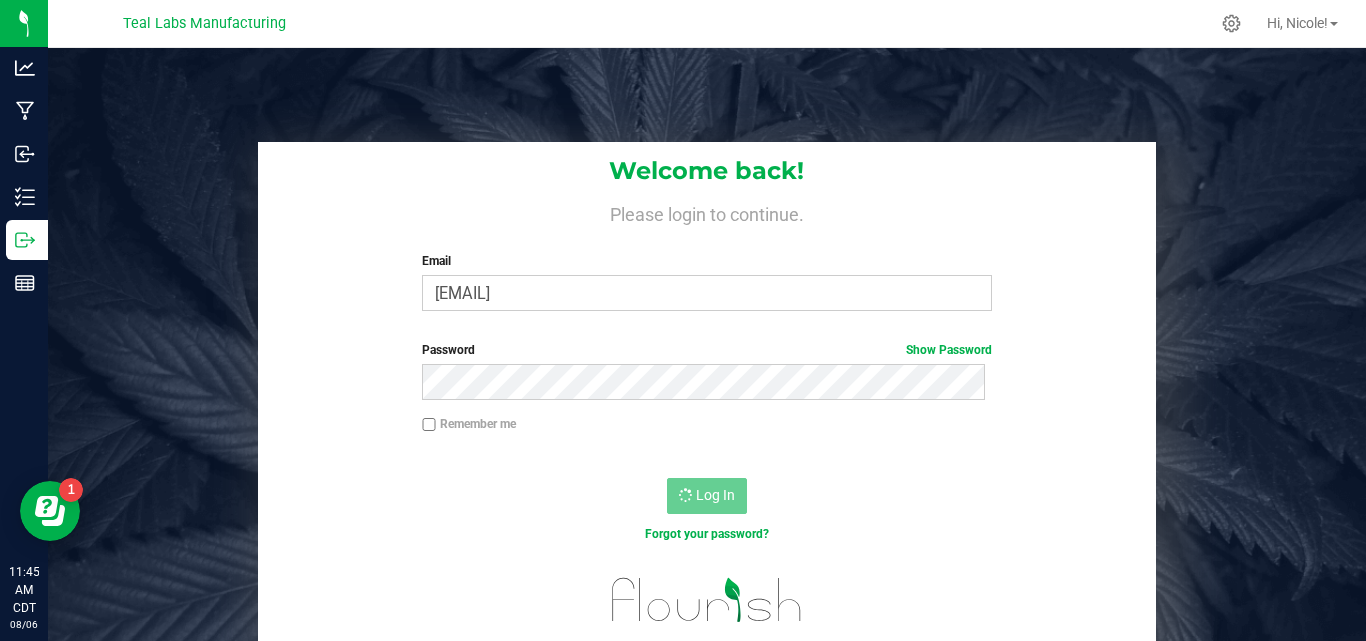 click on "Log In" at bounding box center [707, 502] 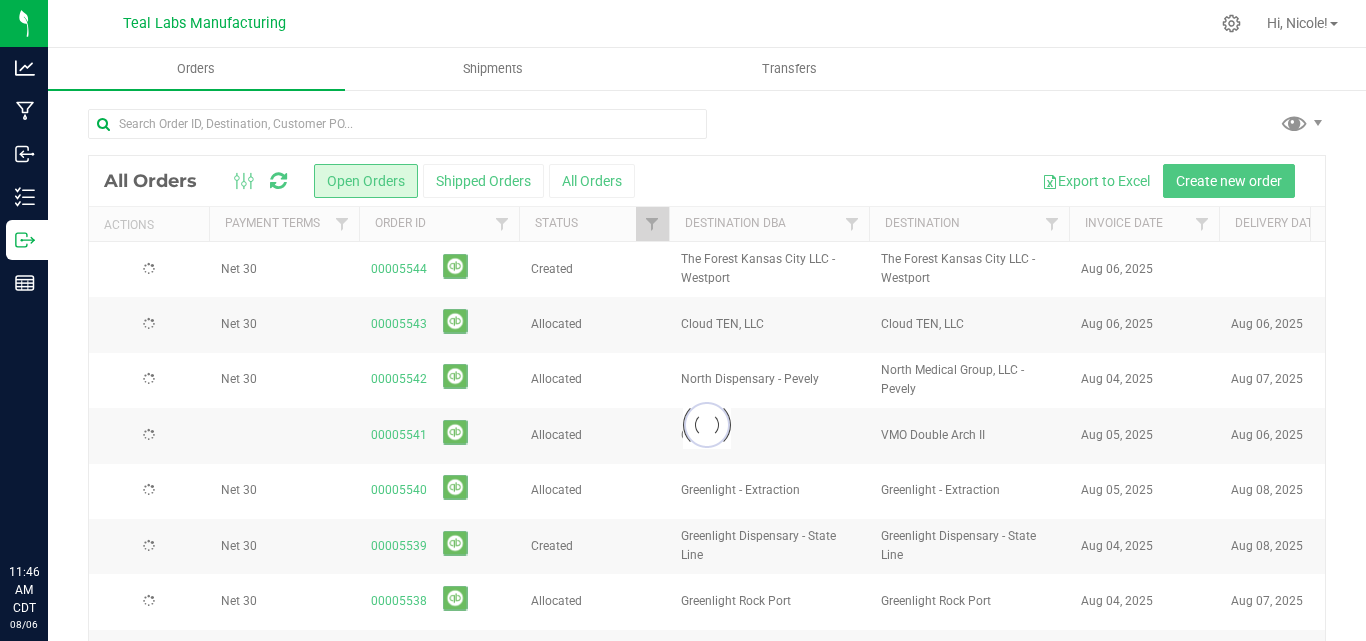 scroll, scrollTop: 0, scrollLeft: 0, axis: both 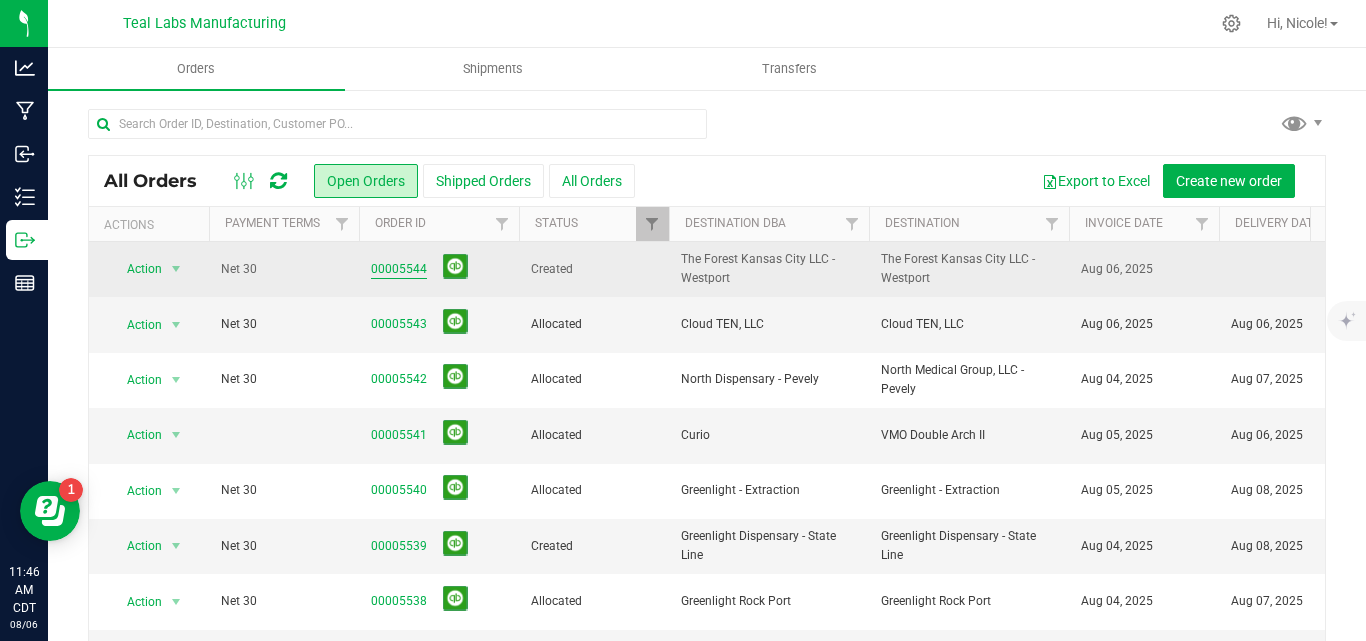 click on "00005544" at bounding box center [399, 269] 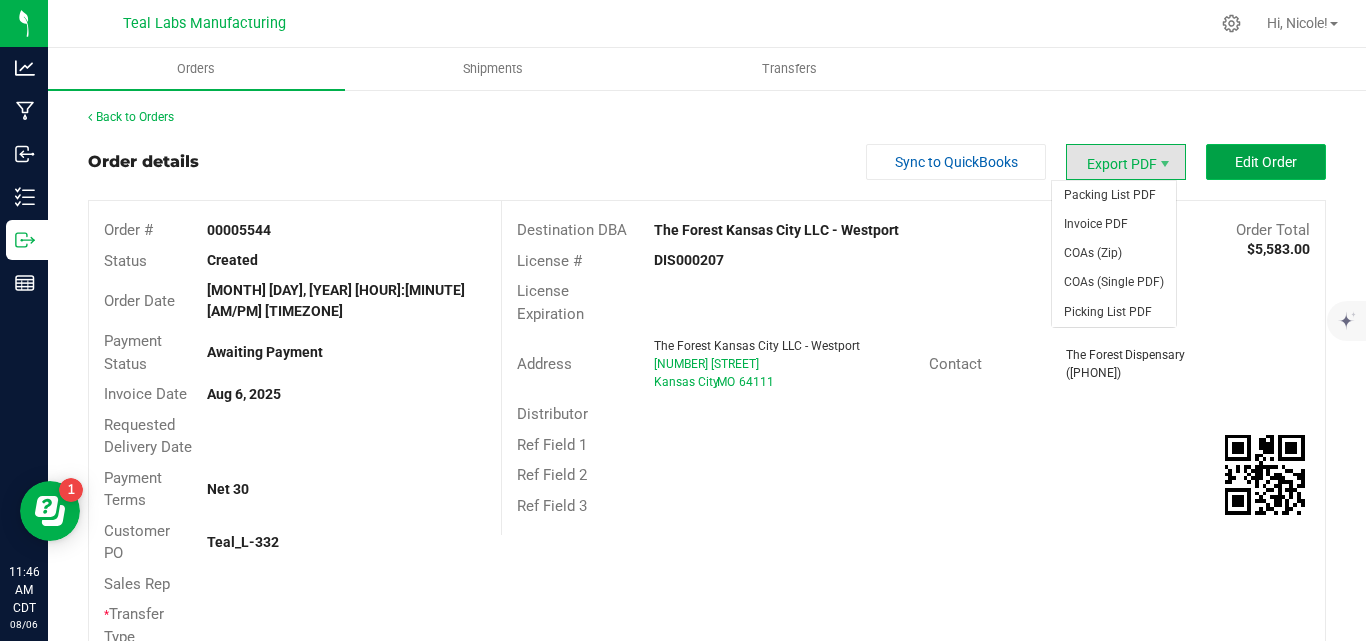 click on "Edit Order" at bounding box center [1266, 162] 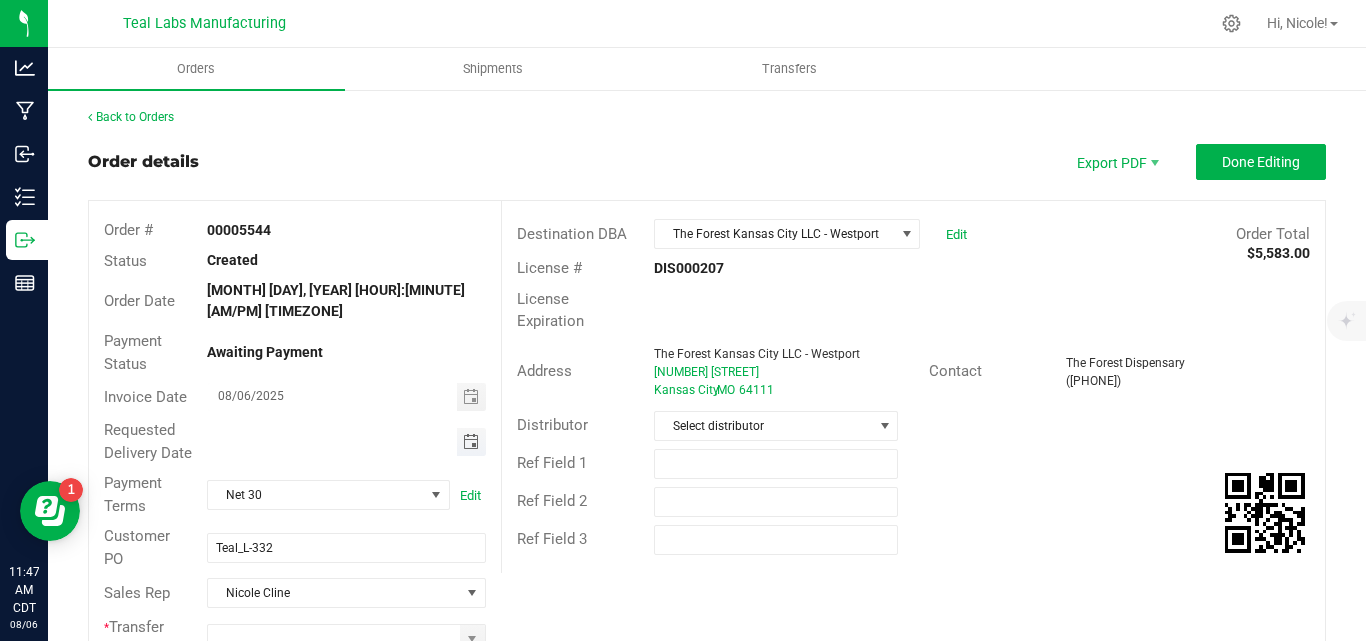 click at bounding box center (471, 442) 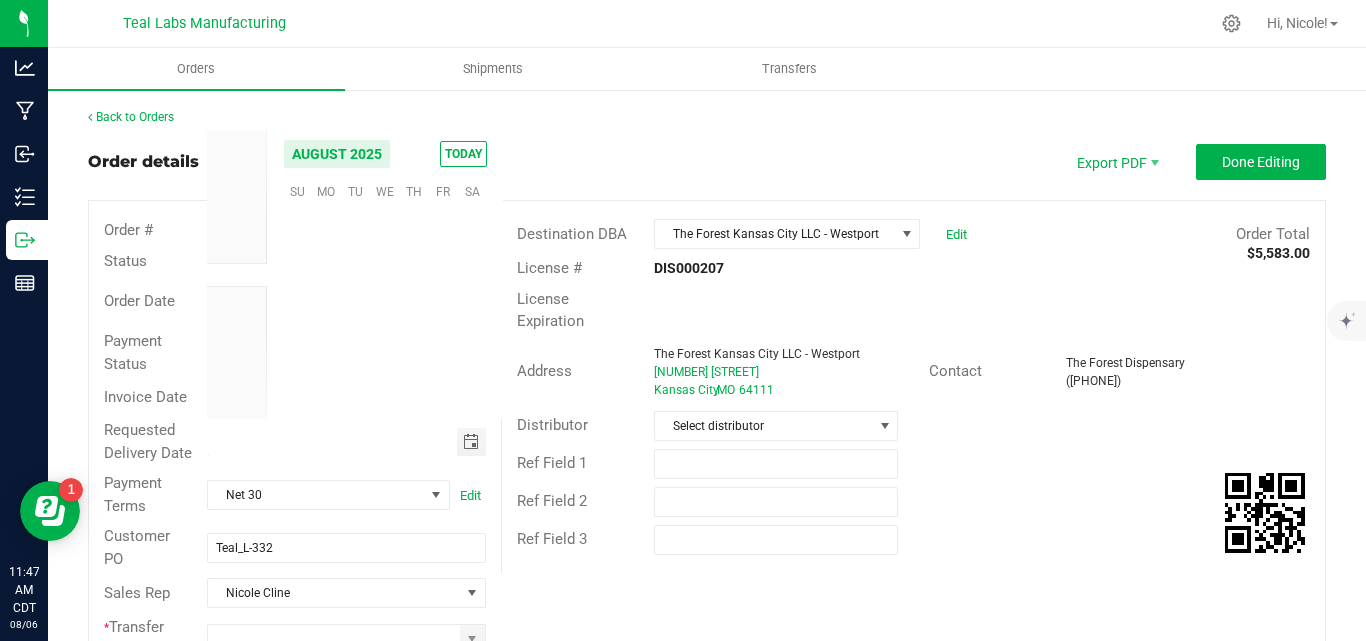 scroll, scrollTop: 0, scrollLeft: 0, axis: both 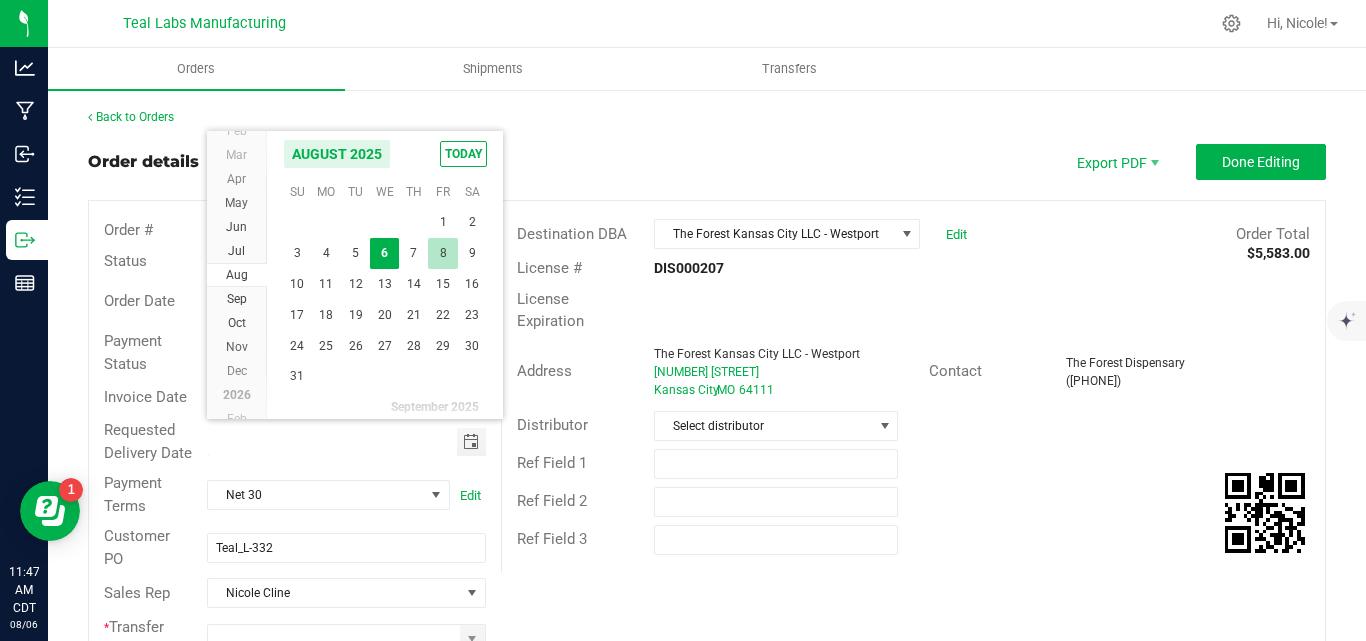 click on "8" at bounding box center [442, 253] 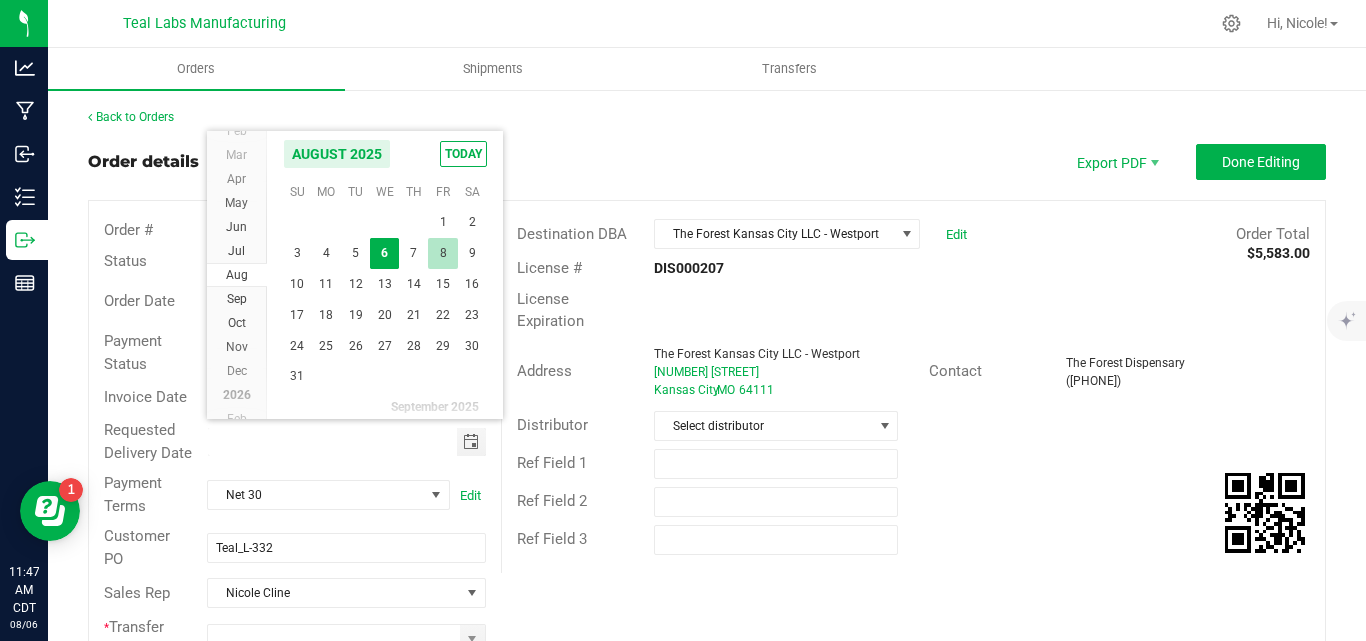 type on "08/08/2025" 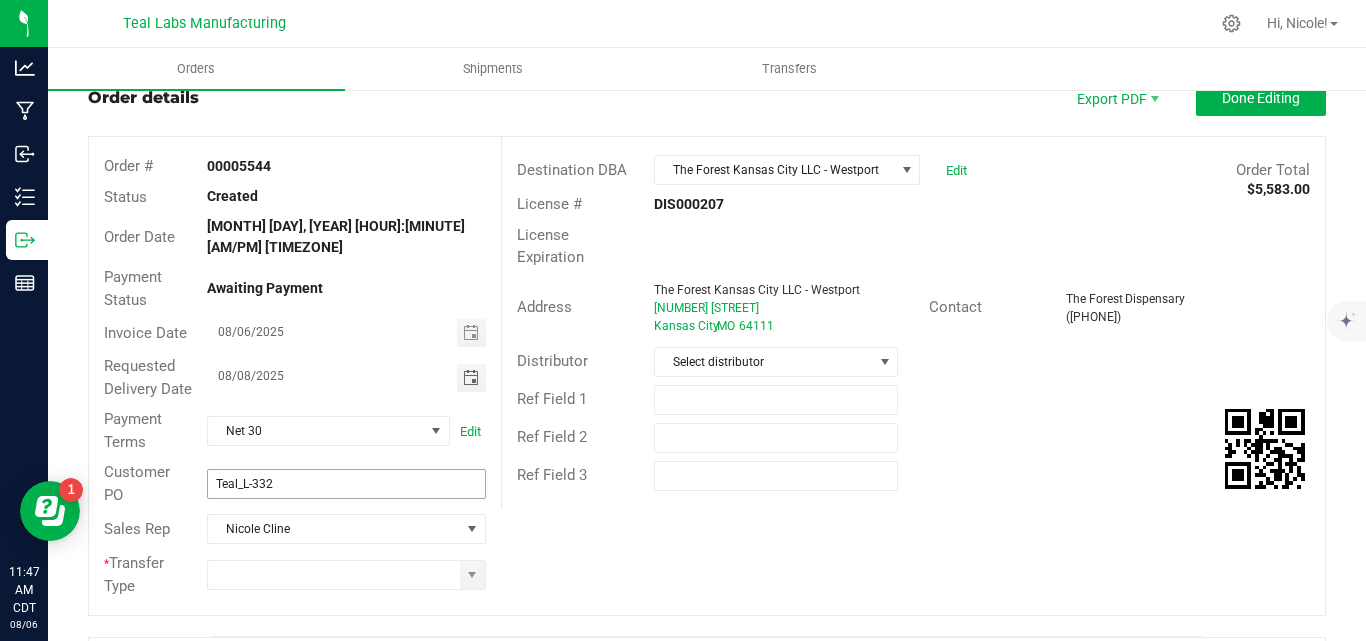 scroll, scrollTop: 100, scrollLeft: 0, axis: vertical 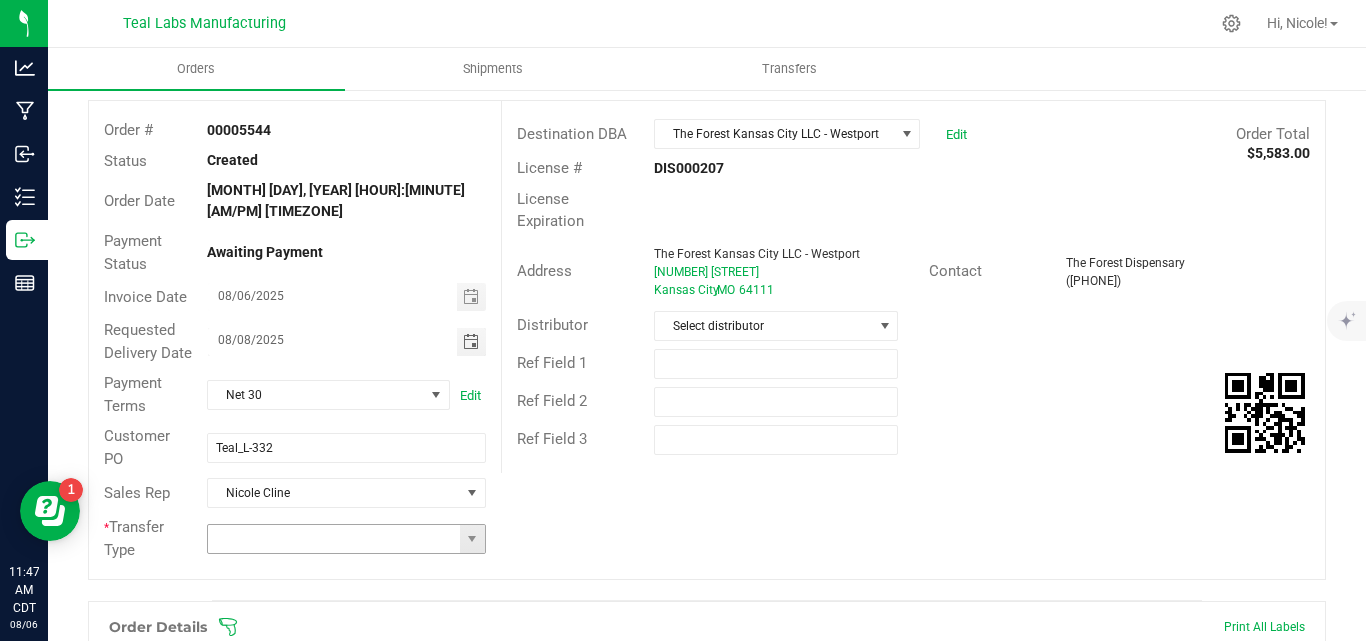 click at bounding box center [472, 539] 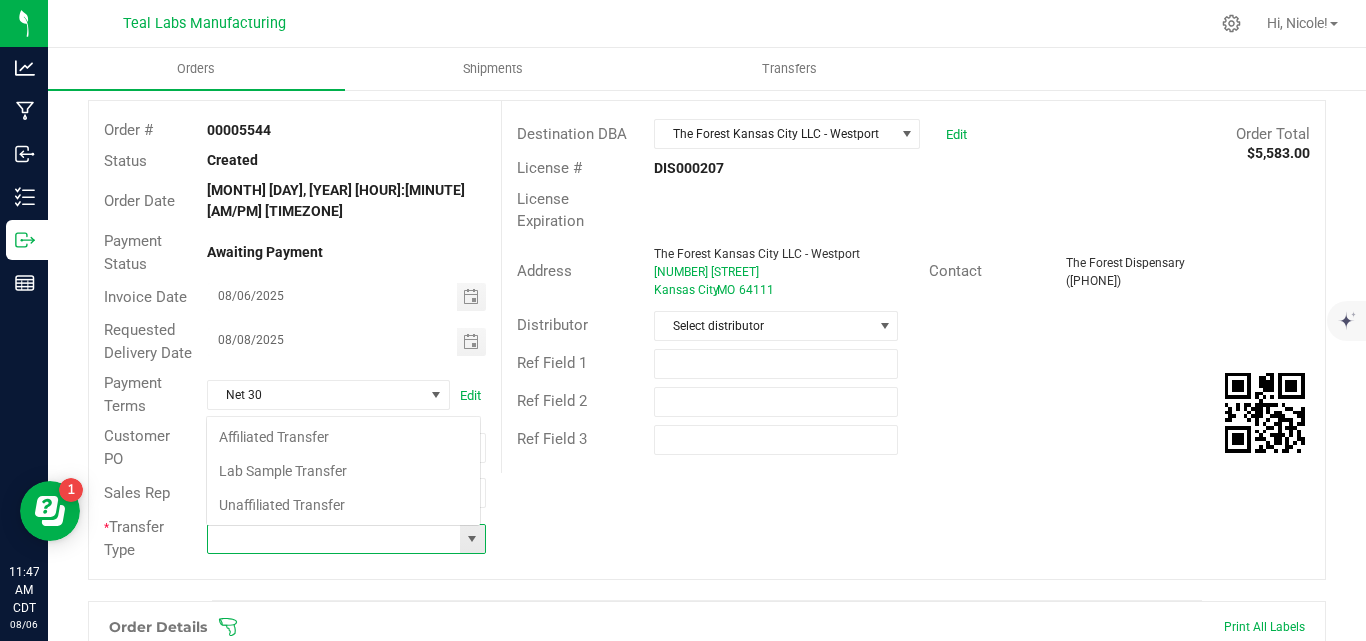 scroll, scrollTop: 99970, scrollLeft: 99725, axis: both 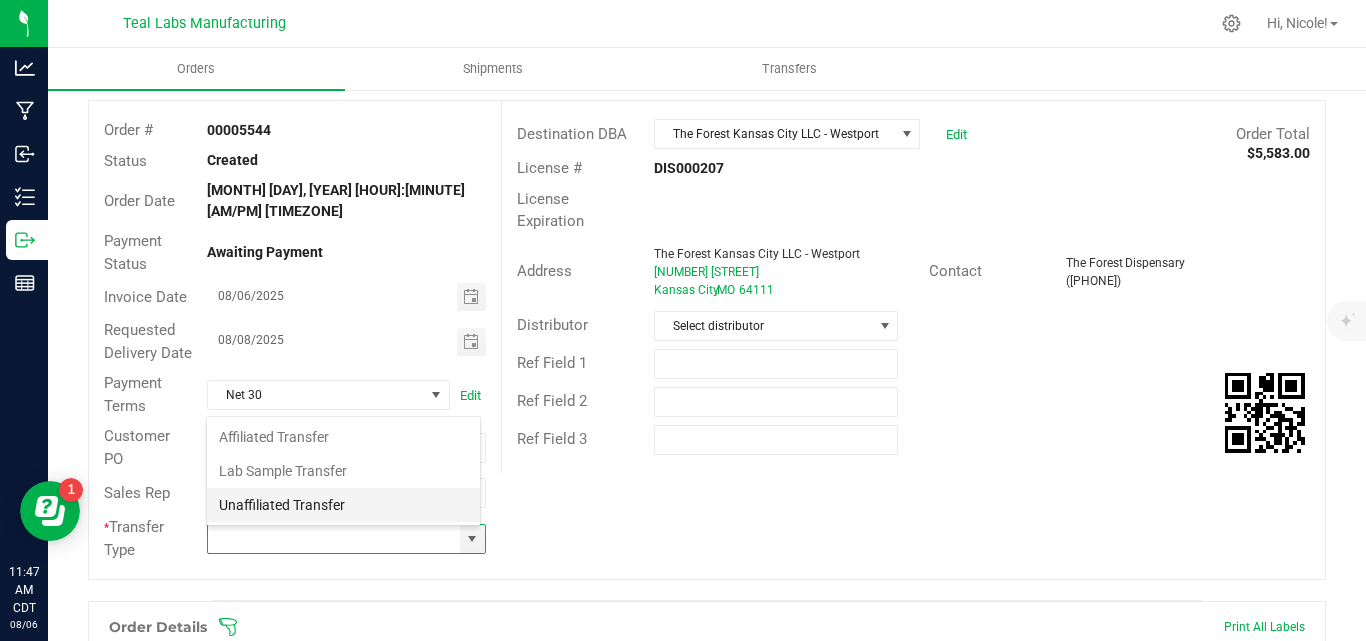 click on "Unaffiliated Transfer" at bounding box center (343, 505) 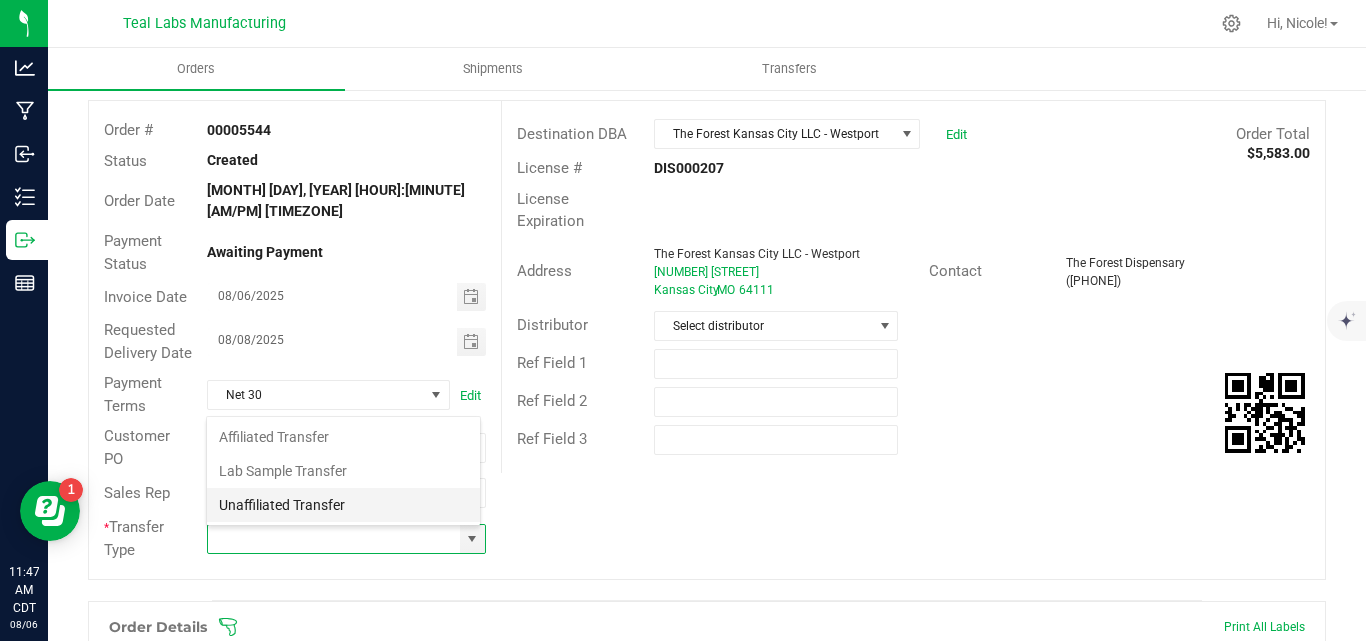 type on "Unaffiliated Transfer" 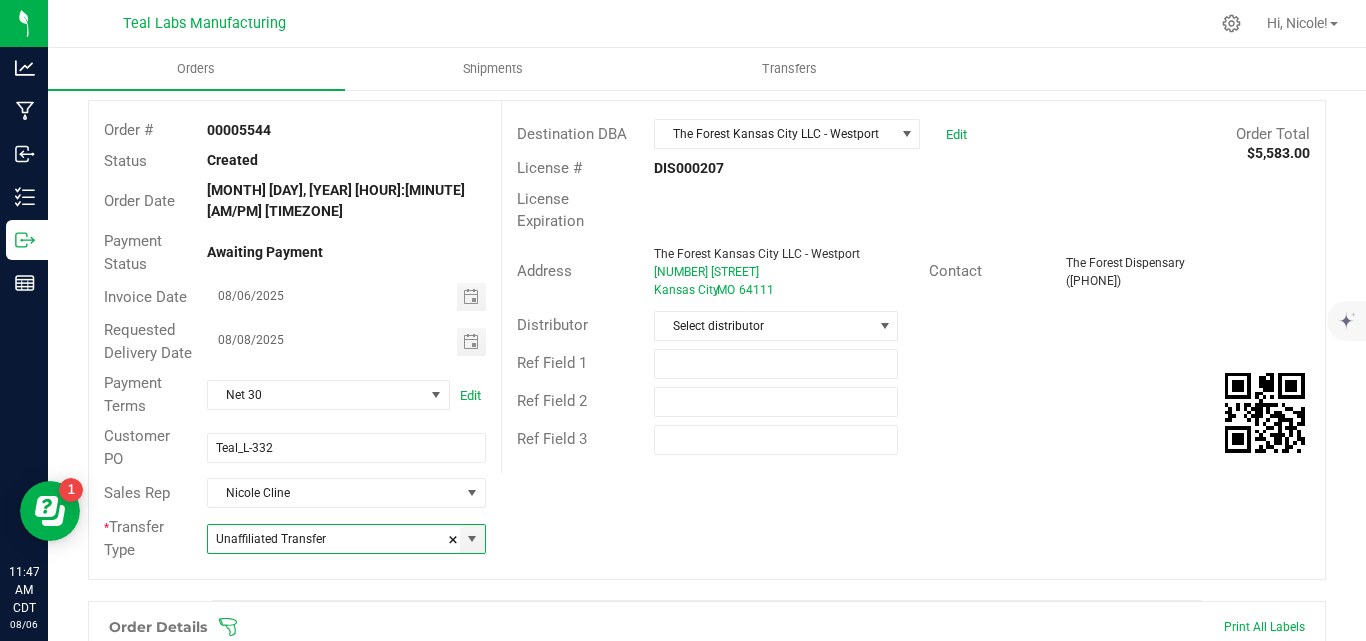 click on "Order #   00005544   Status   Created   Order Date   [MONTH] [DAY], [YEAR] [HOUR]:[MINUTE] [AM/PM] [TIMEZONE]   Payment Status   Awaiting Payment   Invoice Date  [DATE]  Requested Delivery Date  [DATE]  Payment Terms  Net 30  Edit   Customer PO  Teal_L-332  Sales Rep  [NAME]  Transfer Type  Unaffiliated Transfer  Destination DBA  The Forest Kansas City LLC - Westport  Edit   Order Total   $[PRICE]   License #   DIS000207   License Expiration   Address  The Forest Kansas City LLC - Westport [NUMBER] [STREET] Kansas City  ,  [STATE] [POSTAL_CODE]  Contact  The Forest Dispensary  ([PHONE])   Distributor  Select distributor  Ref Field 1   Ref Field 2   Ref Field 3" at bounding box center [707, 340] 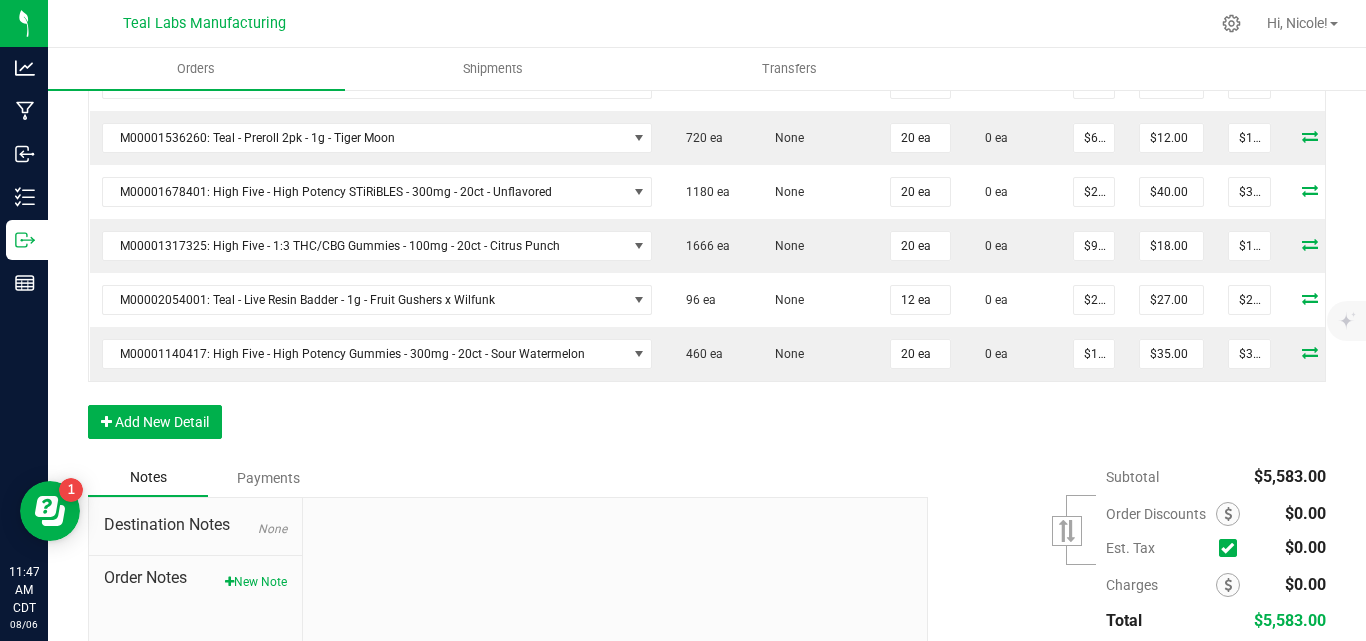 scroll, scrollTop: 1400, scrollLeft: 0, axis: vertical 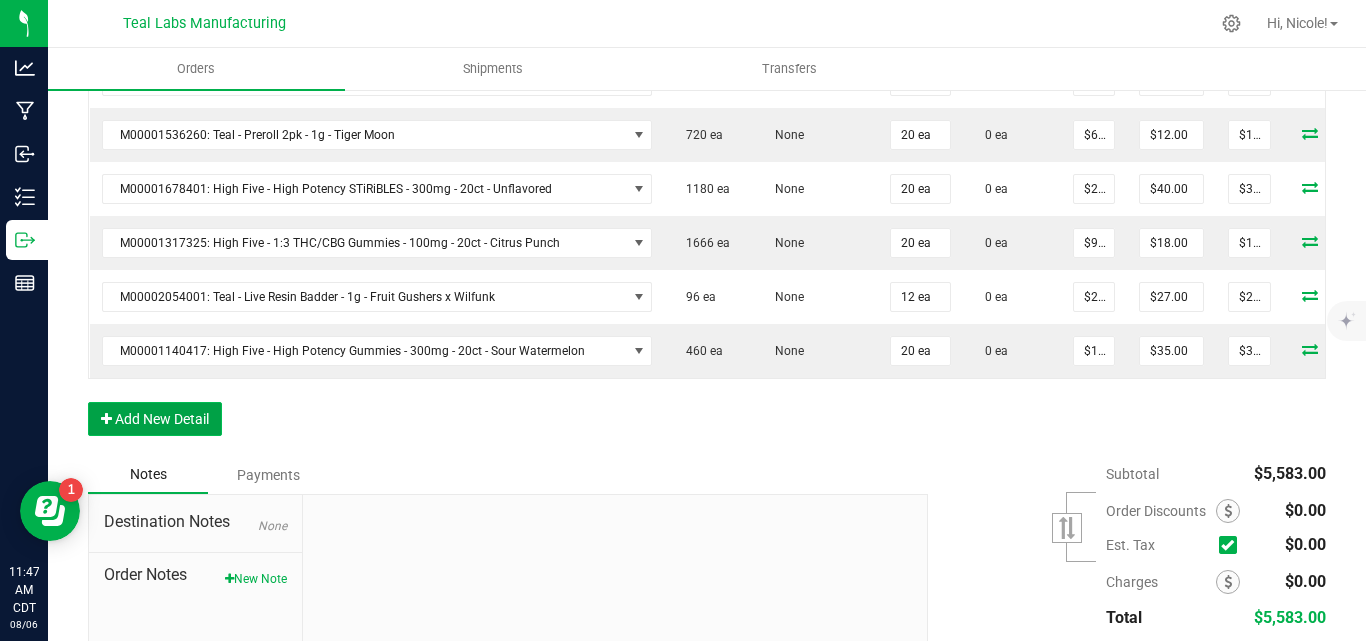 click on "Add New Detail" at bounding box center (155, 419) 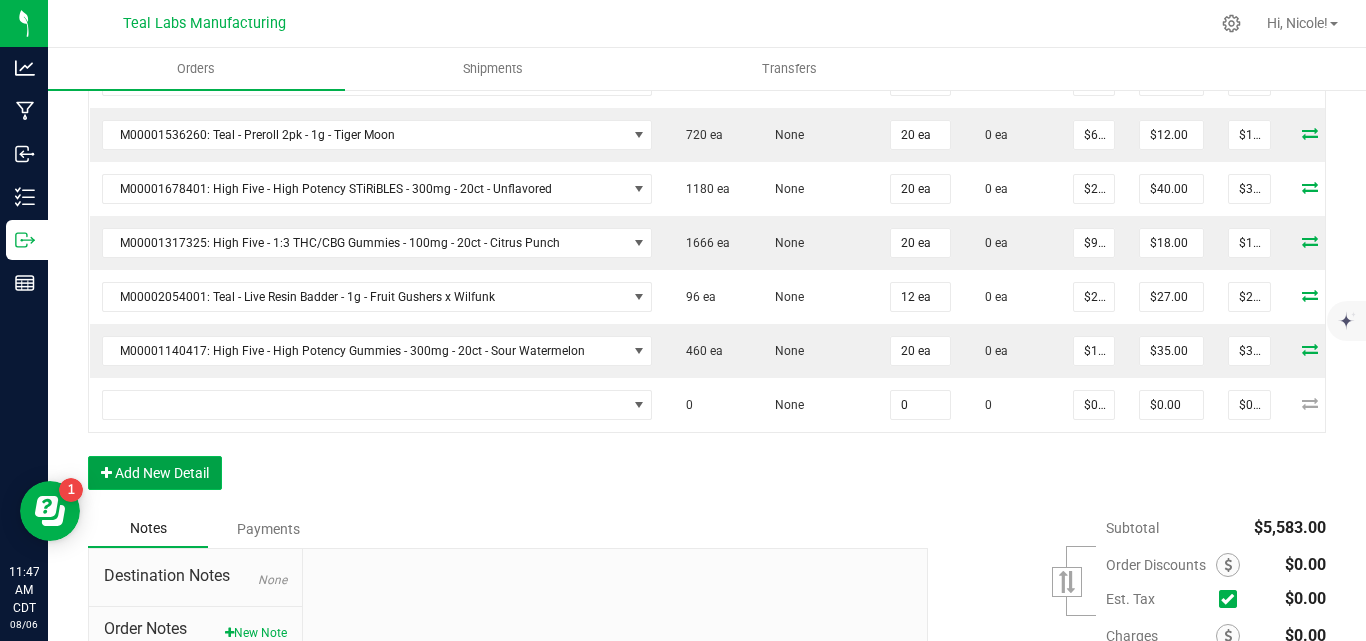 click on "Add New Detail" at bounding box center (155, 473) 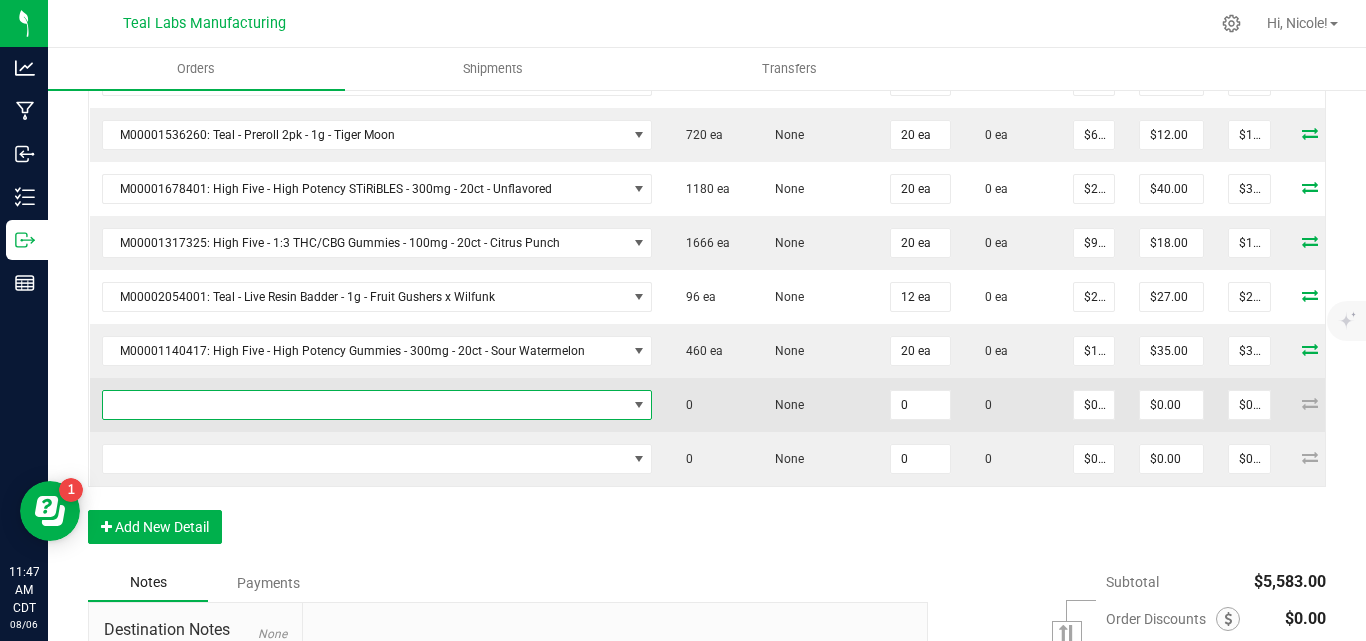 click at bounding box center (365, 405) 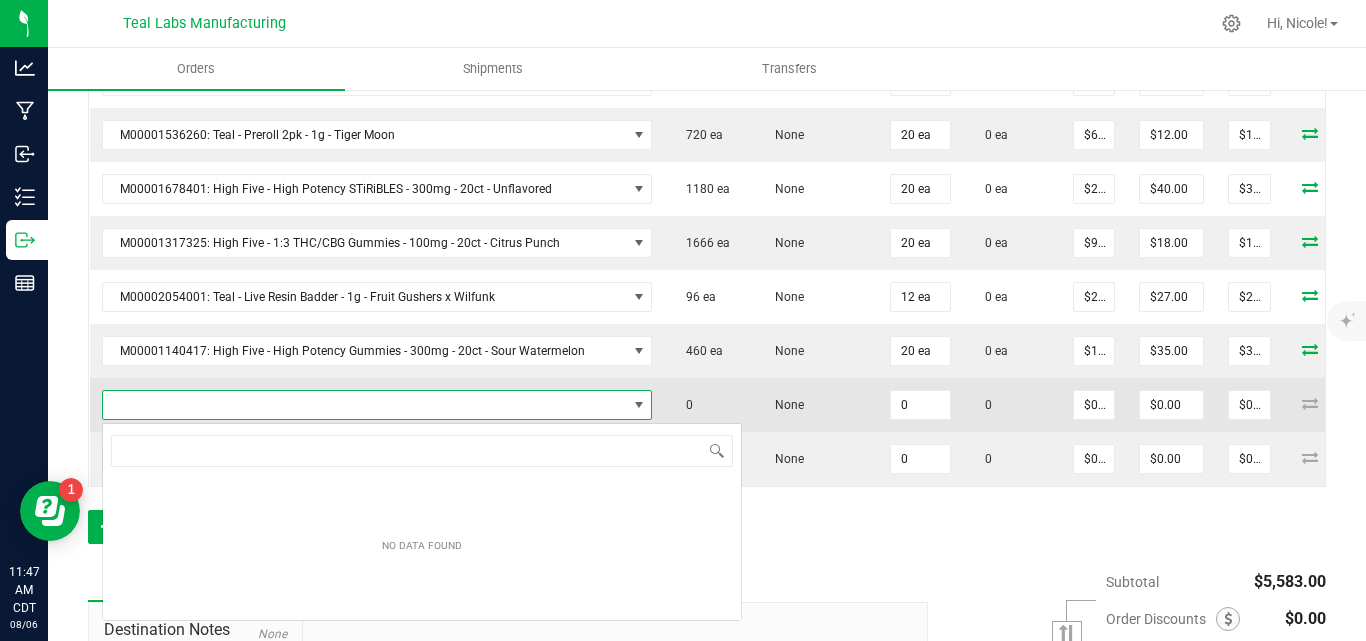 scroll, scrollTop: 99970, scrollLeft: 99456, axis: both 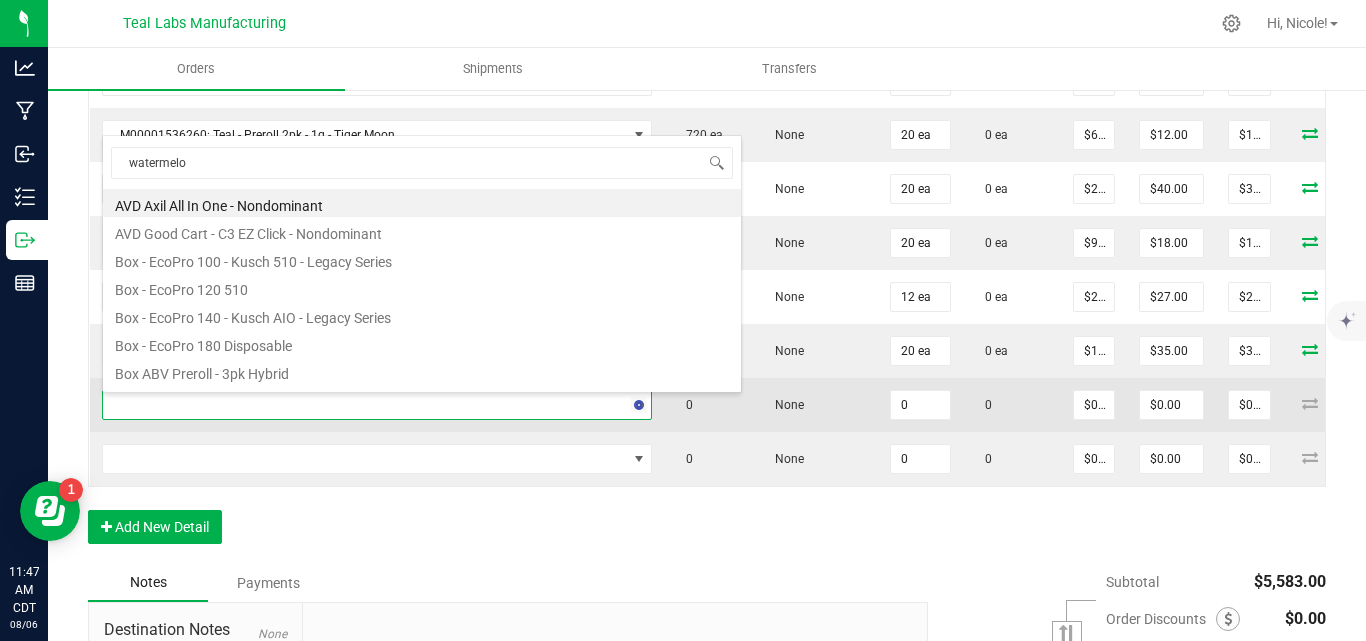 type on "watermelon" 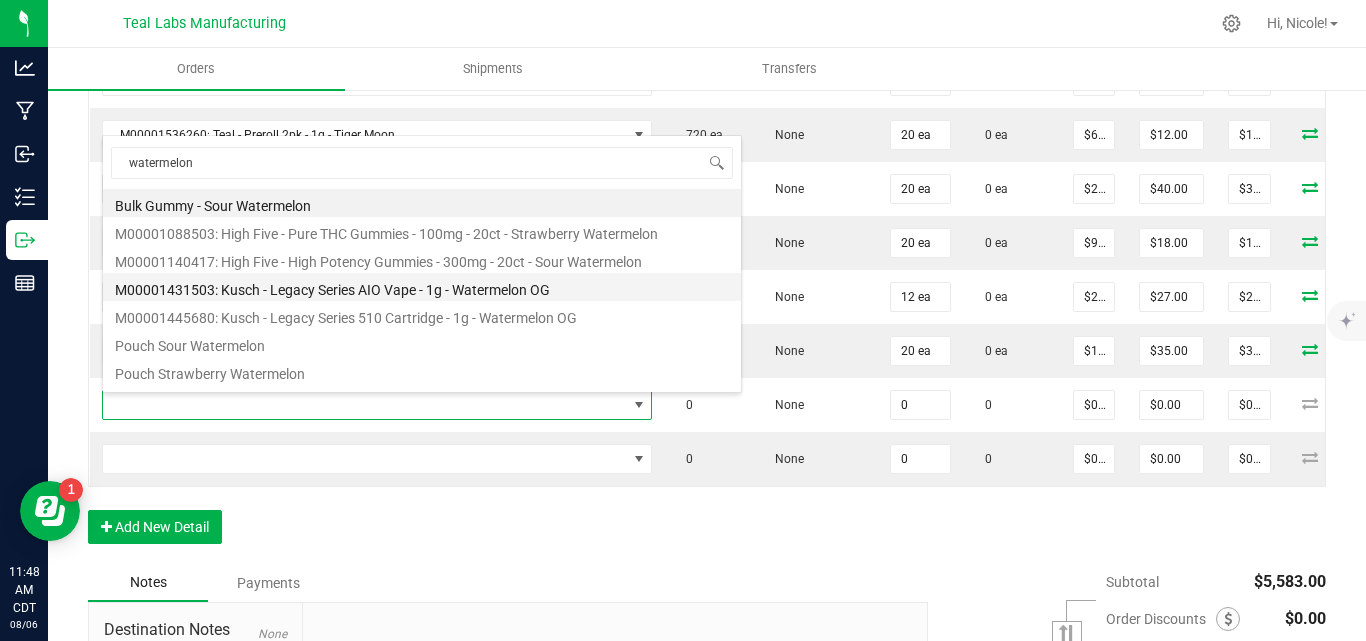 click on "M00001431503: Kusch - Legacy Series AIO Vape - 1g - Watermelon OG" at bounding box center (422, 287) 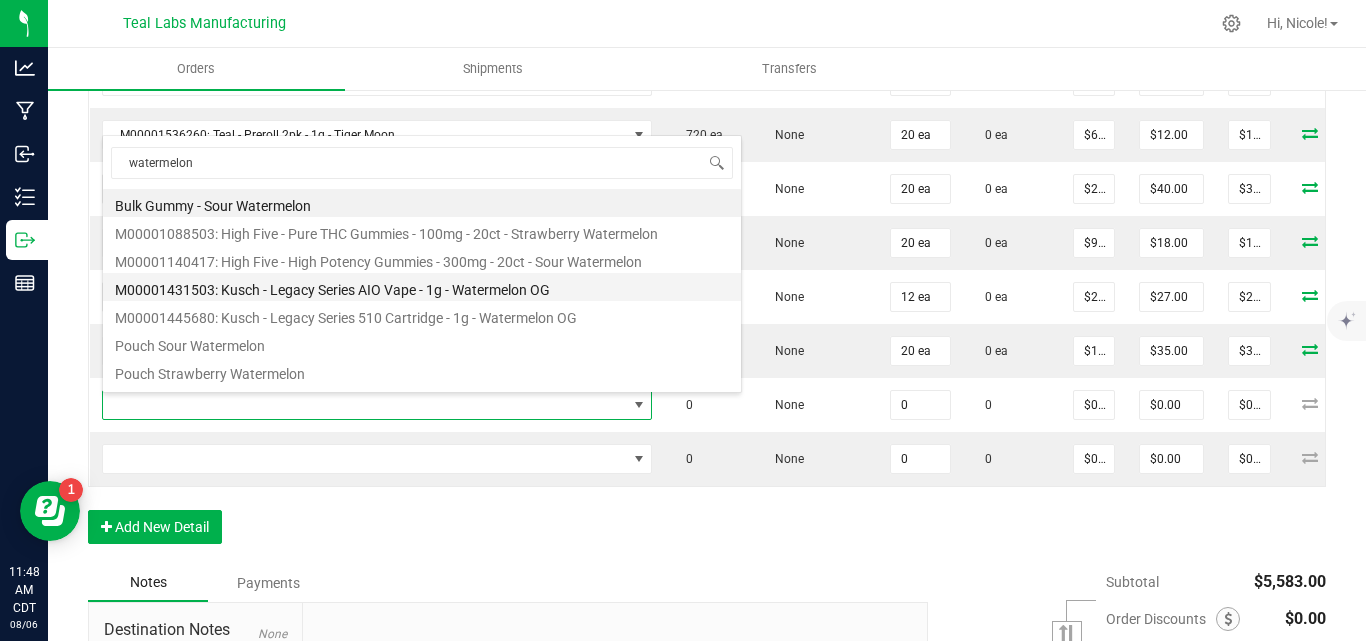 type on "0 ea" 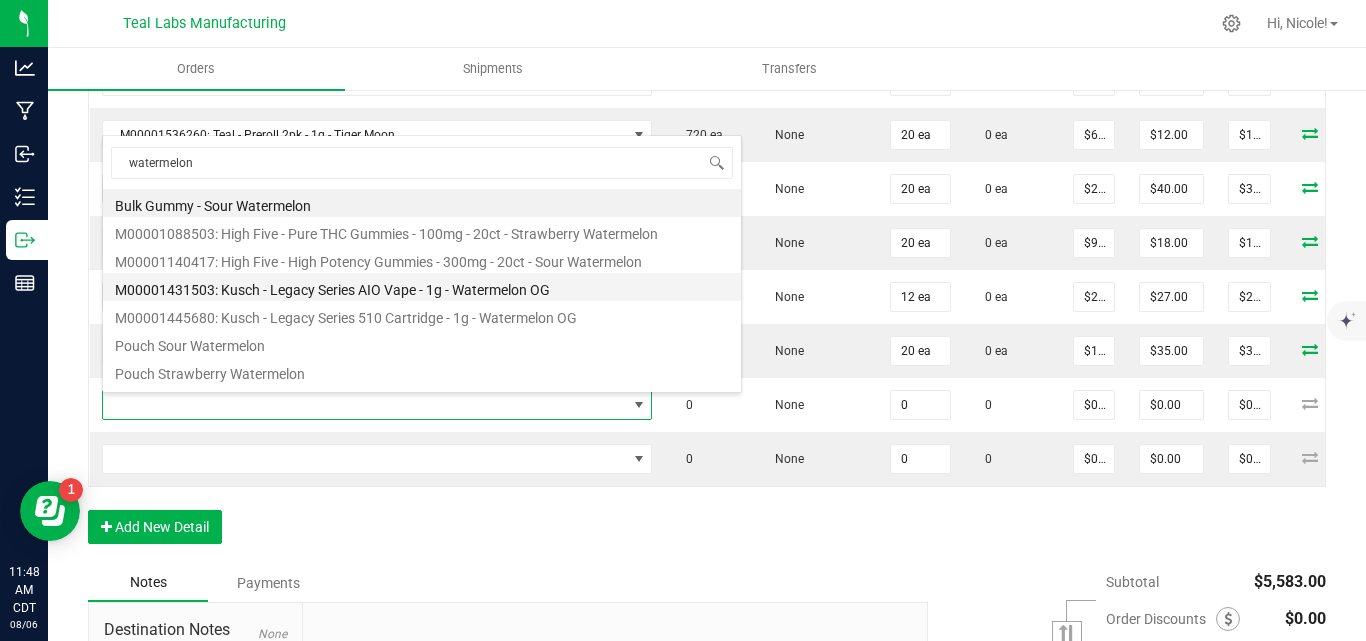 type on "$25.00000" 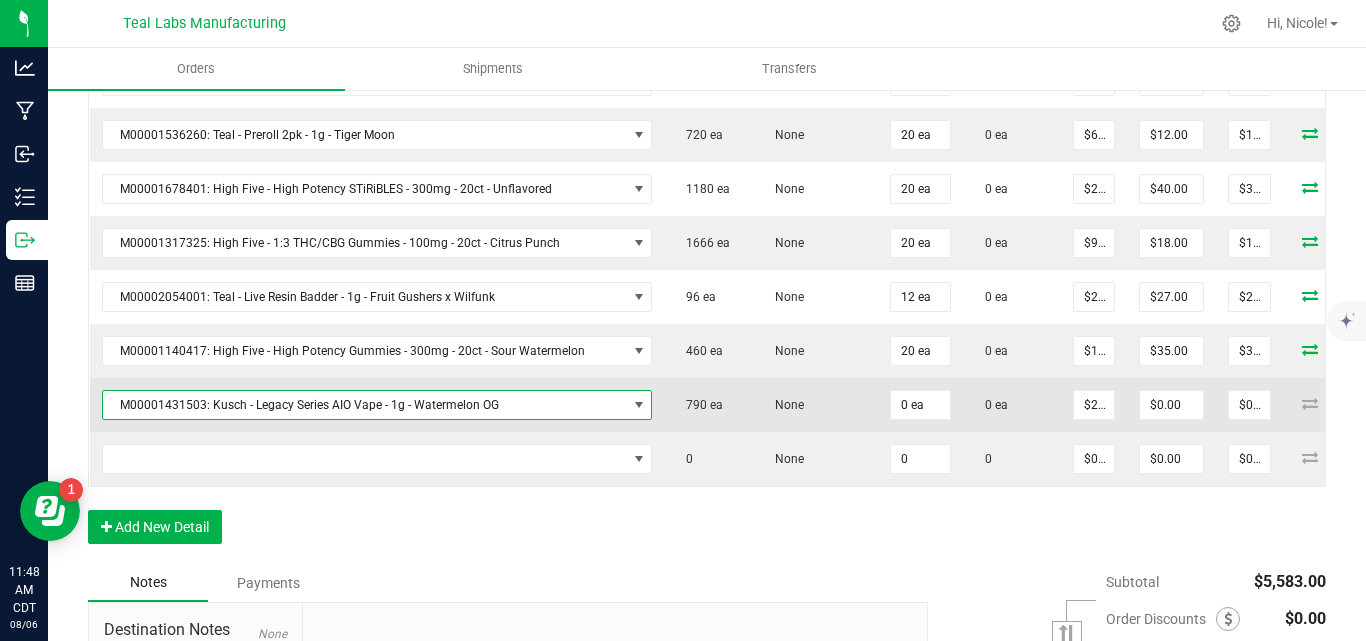 click on "M00001431503: Kusch - Legacy Series AIO Vape - 1g - Watermelon OG" at bounding box center [365, 405] 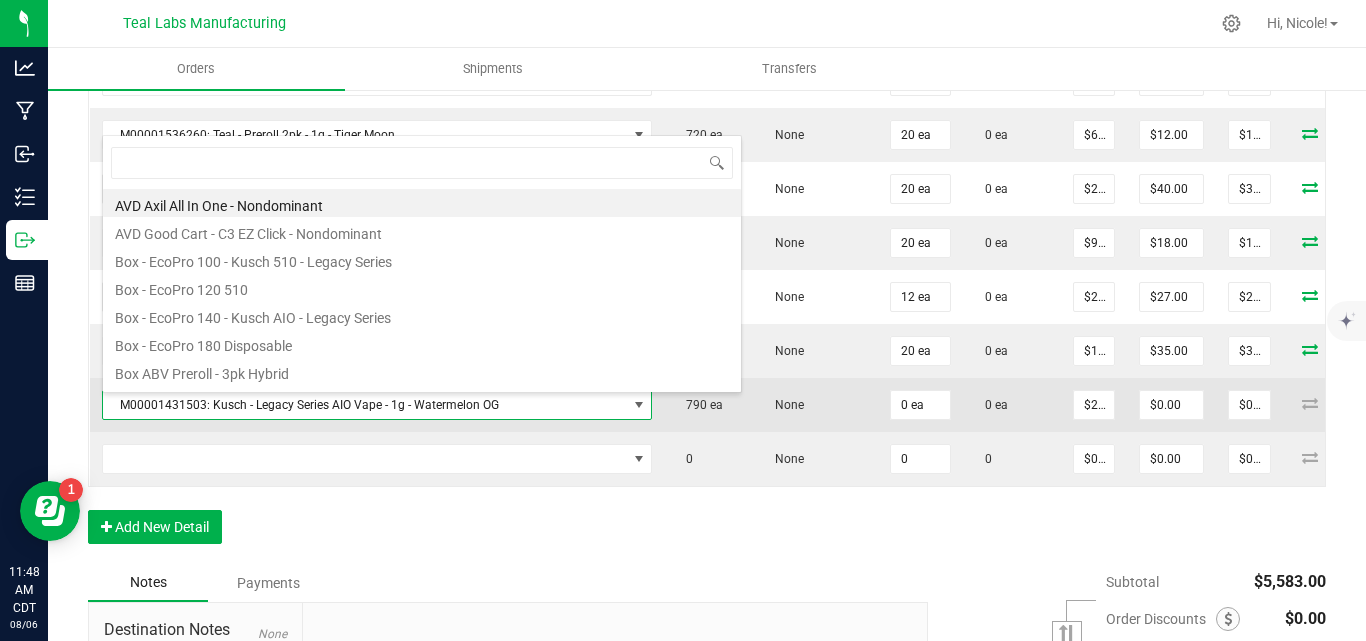 scroll, scrollTop: 99970, scrollLeft: 99456, axis: both 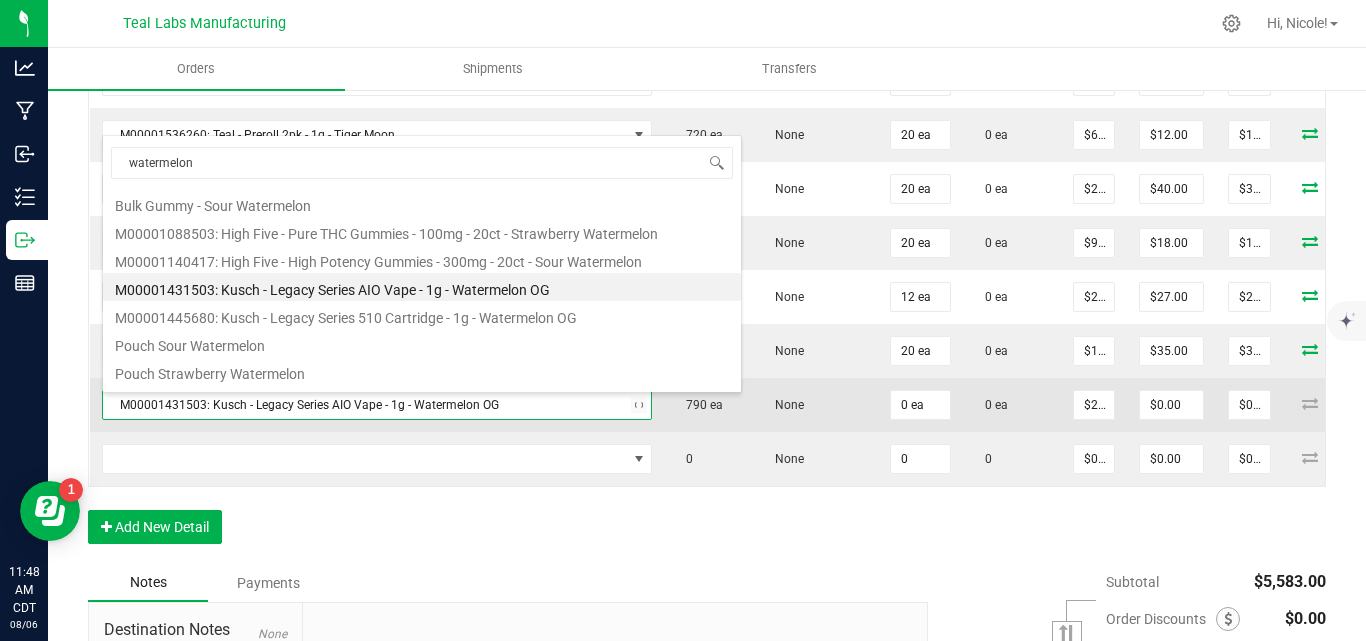 type on "watermelon" 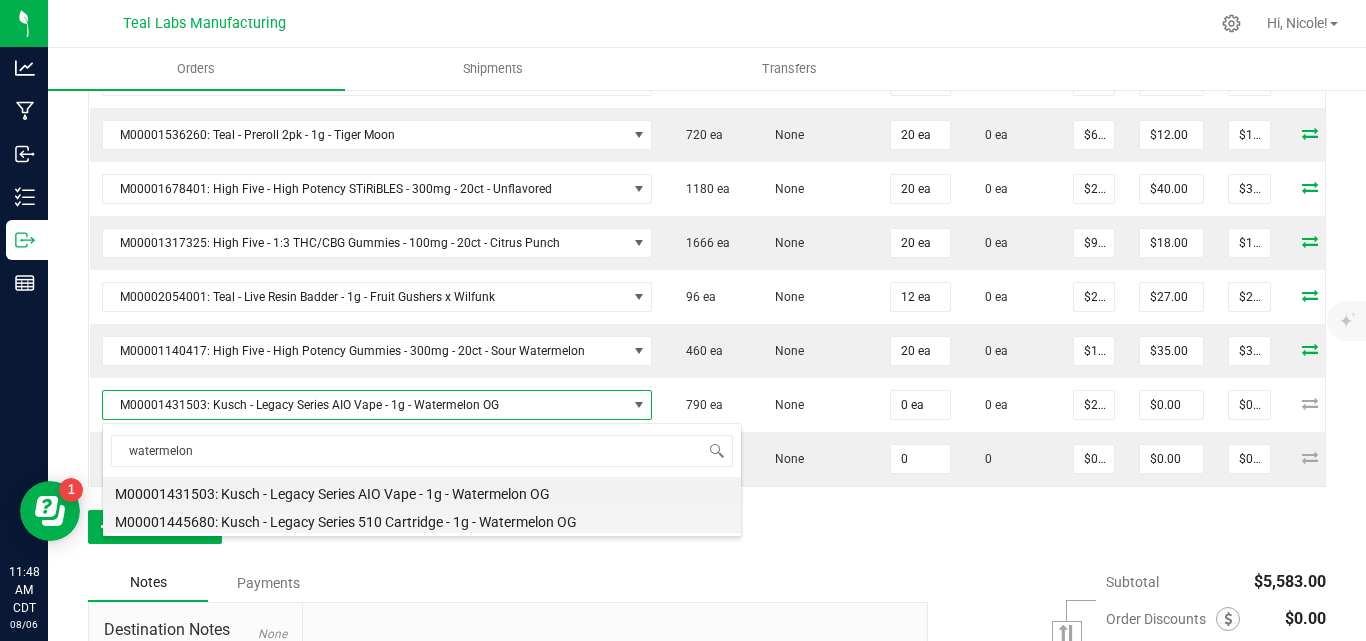 click on "M00001445680: Kusch - Legacy Series 510 Cartridge - 1g - Watermelon OG" at bounding box center [422, 519] 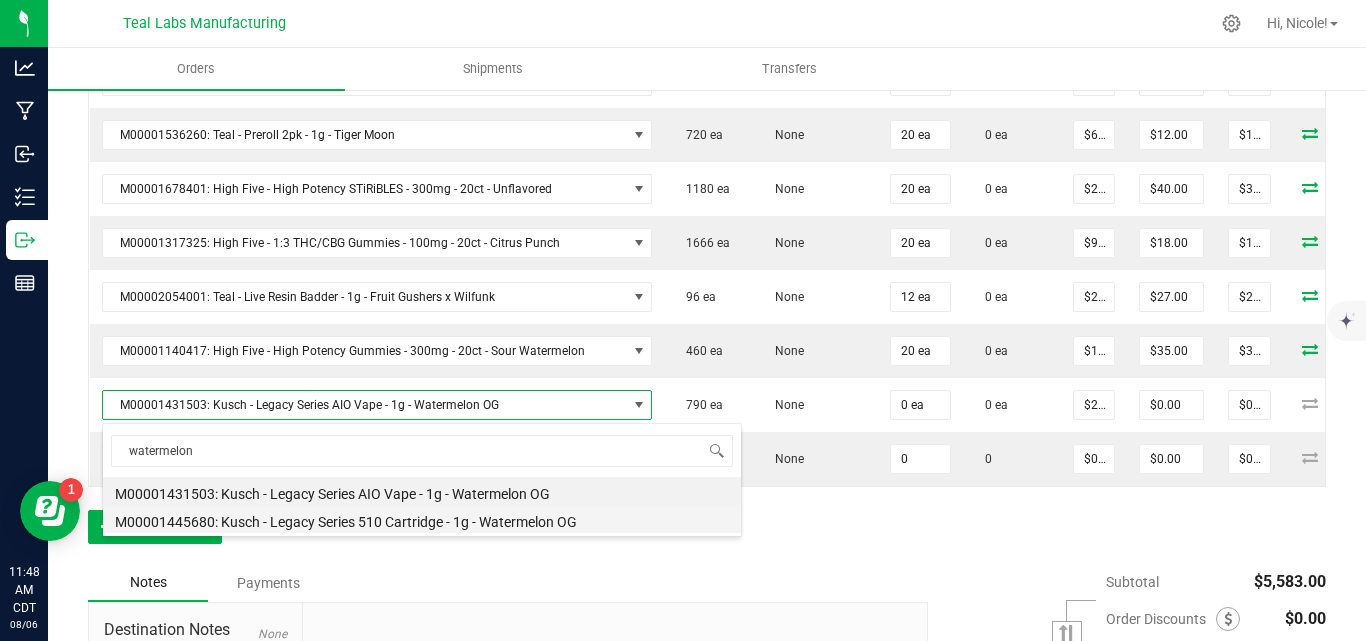 type on "$22.50000" 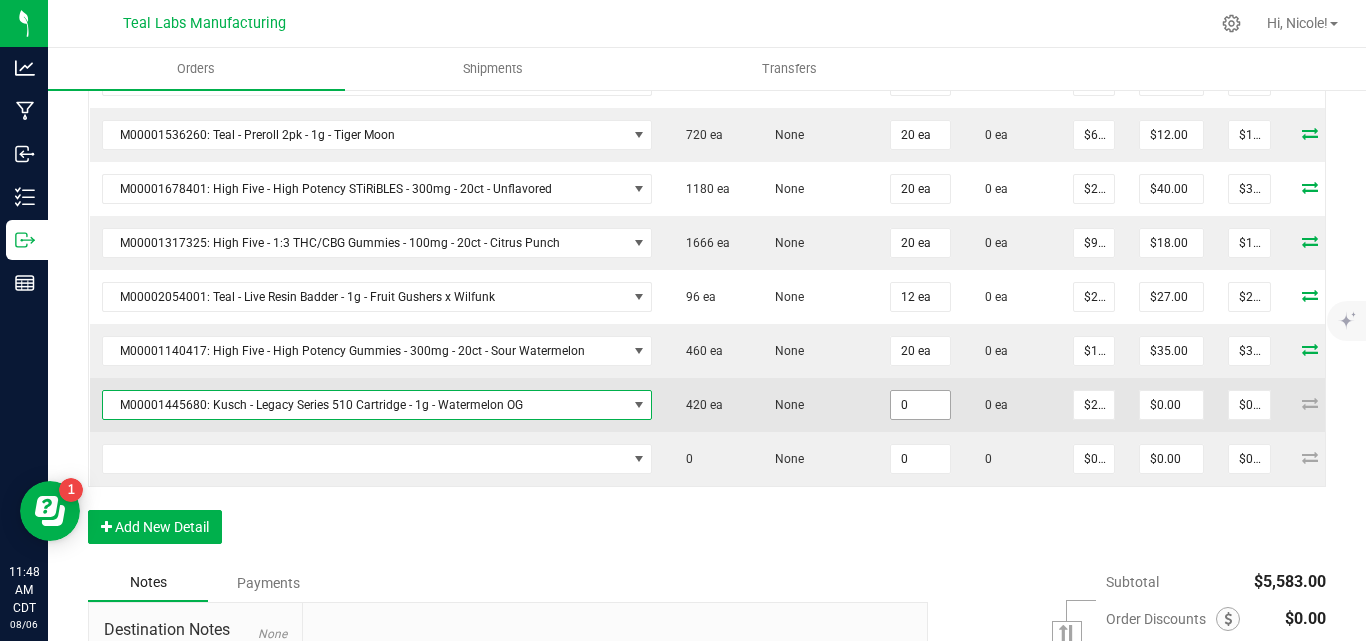 click on "0" at bounding box center (920, 405) 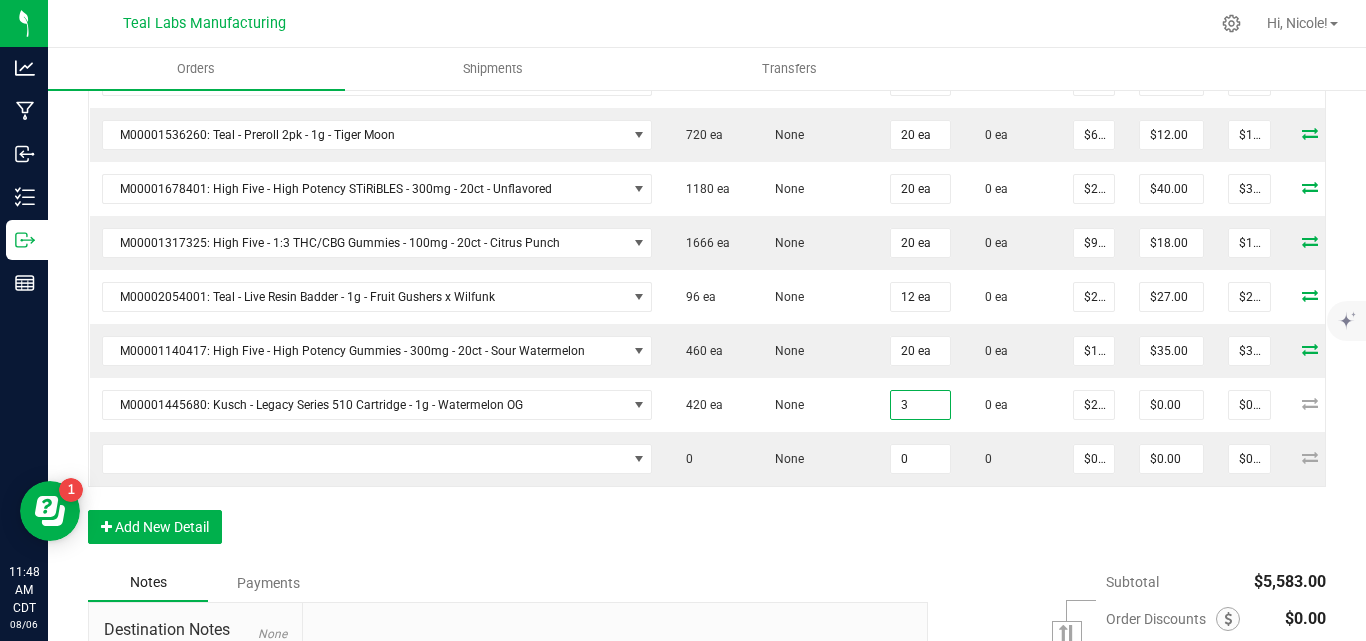 type on "3 ea" 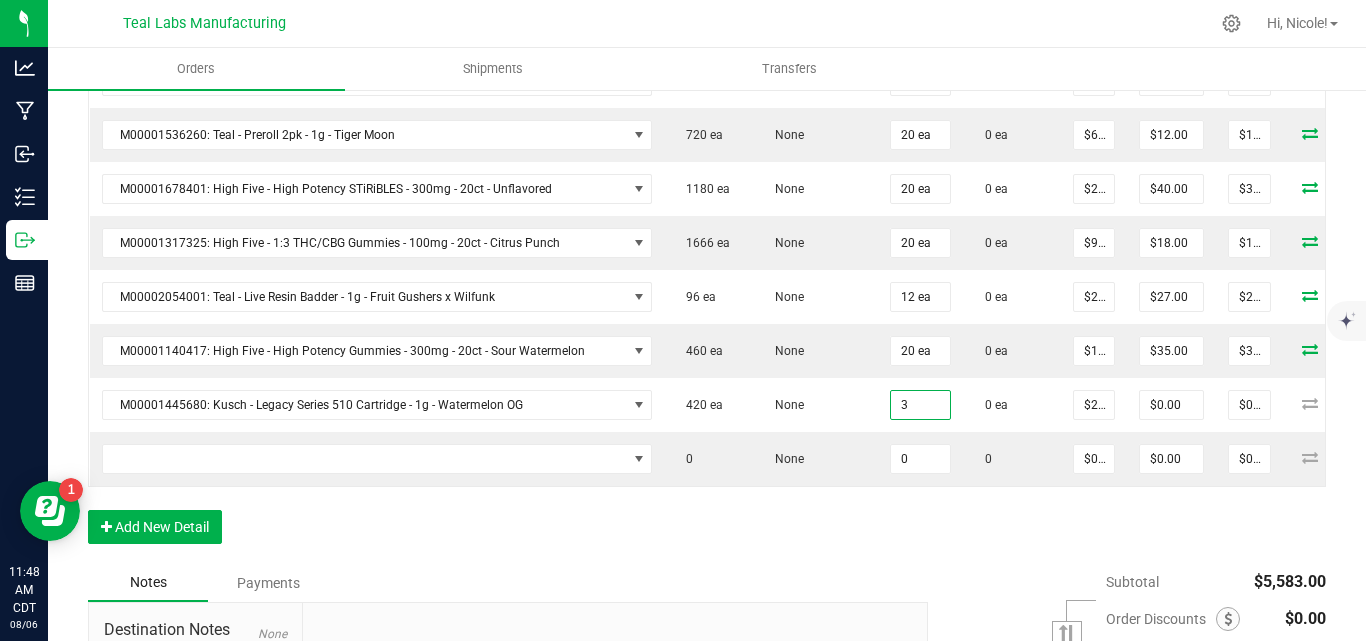 type on "$67.50" 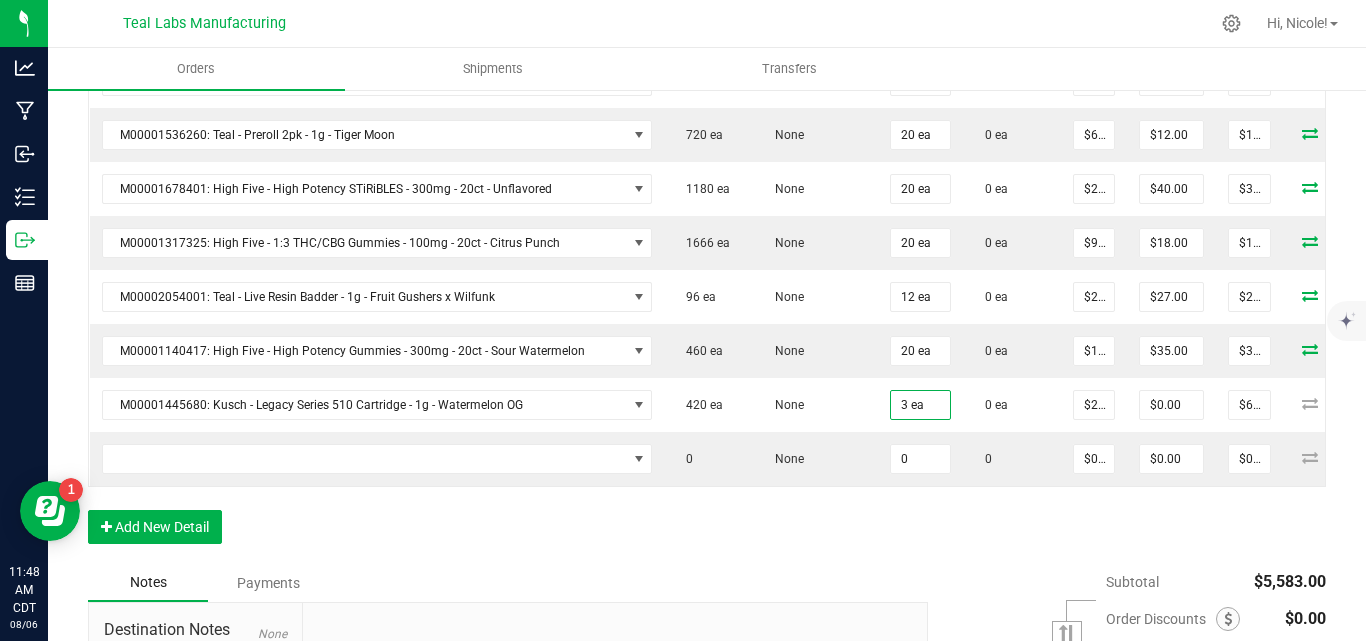 click on "Order Details Print All Labels Item Sellable Strain Qty Ordered Qty Allocated Unit Price Line Discount Total Actions M00001554320: Teal - Live Resin 510 Cartridge - 0.5g - Cherry Deathstar 788 ea None 12 ea 0 ea $[PRICE] $[PRICE] $[PRICE] M00002284701: Teal - Live Resin 510 Cartridge - 0.5g - Strawberry Candy x Cadillac Rainbow 254 ea None 12 ea 0 ea $[PRICE] $[PRICE] $[PRICE] M00001431454: Kusch - Legacy Series AIO Vape - 1g - Granddaddy Purple 923 ea None 20 ea 0 ea $[PRICE] $[PRICE] $[PRICE] M00001431501: Kusch - Legacy Series AIO Vape - 1g - Strawberry Cough 881 ea None 20 ea 0 ea $[PRICE] $[PRICE] $[PRICE] M00001431503: Kusch - Legacy Series AIO Vape - 1g - Watermelon OG 790 ea None 20 ea 0 ea $[PRICE] $[PRICE] $[PRICE] M00001721528: Kusch - Preroll 3pk - 1.5g - Dark Rainbow x Wilfunk 855 ea None 40 ea 0 ea $[PRICE] $[PRICE] $[PRICE] M00002324356: Teal - Diamond Infused Preroll - 1g - Tangerine Dream 1428 ea None 40 ea 0 ea $[PRICE] $[PRICE]" at bounding box center [707, -68] 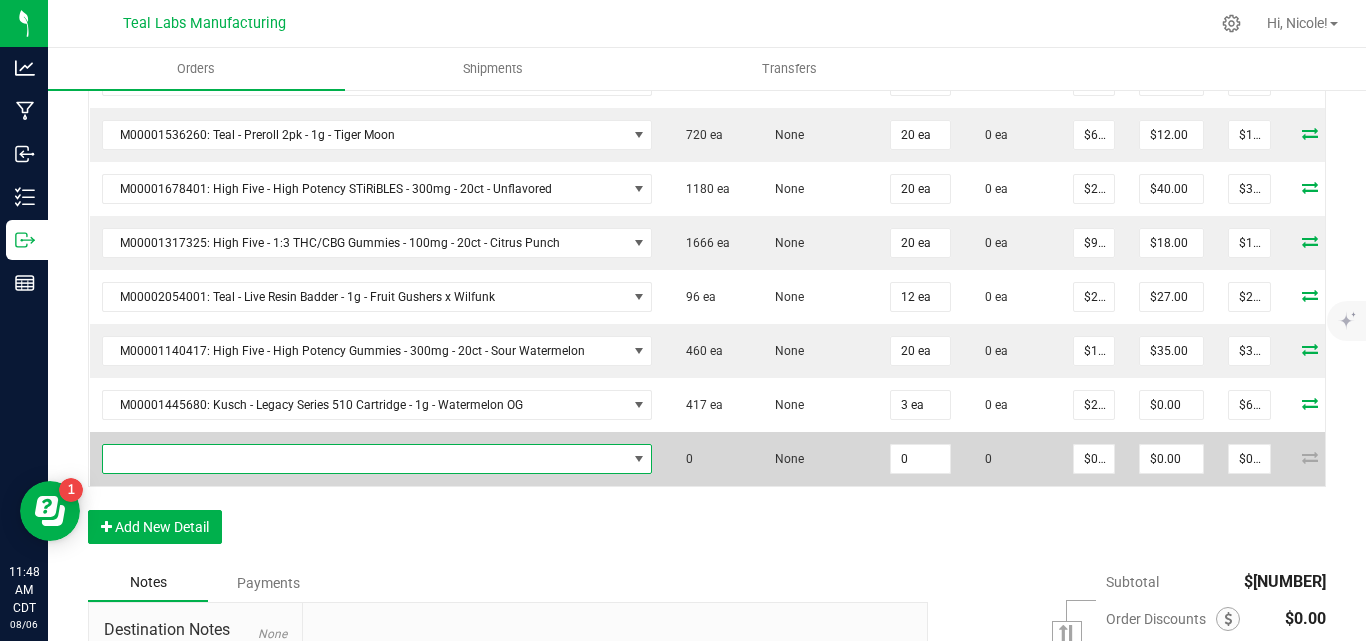 click at bounding box center [365, 459] 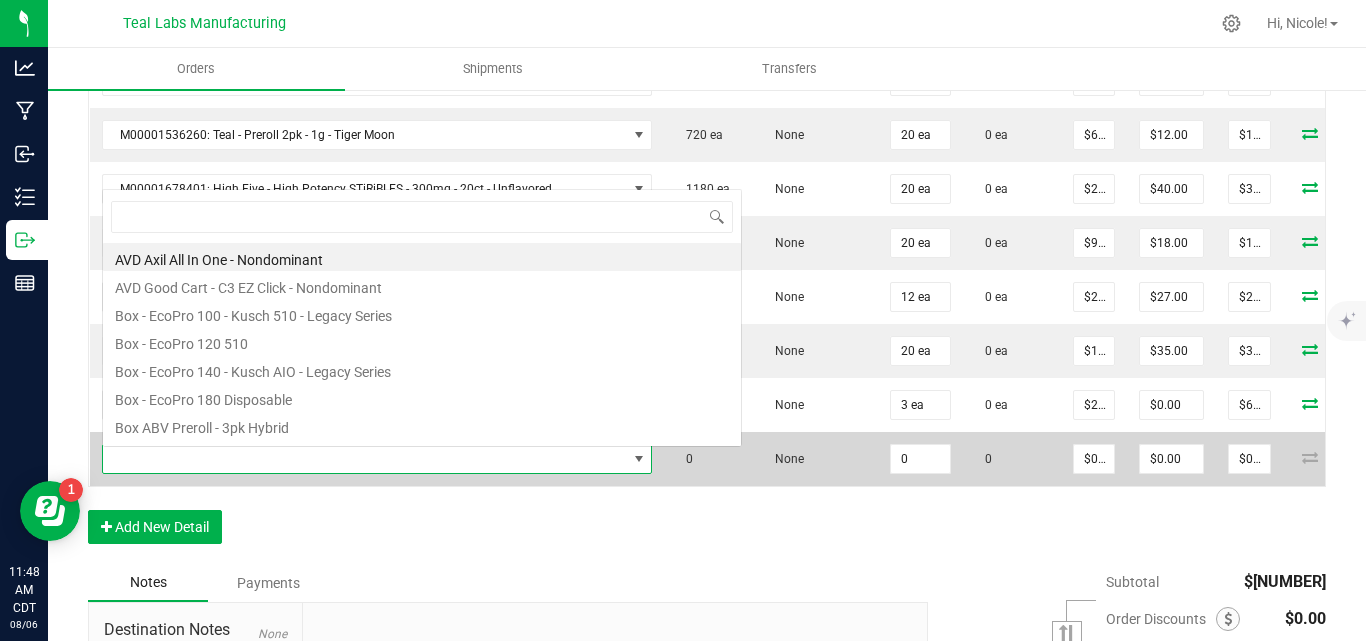 scroll, scrollTop: 0, scrollLeft: 0, axis: both 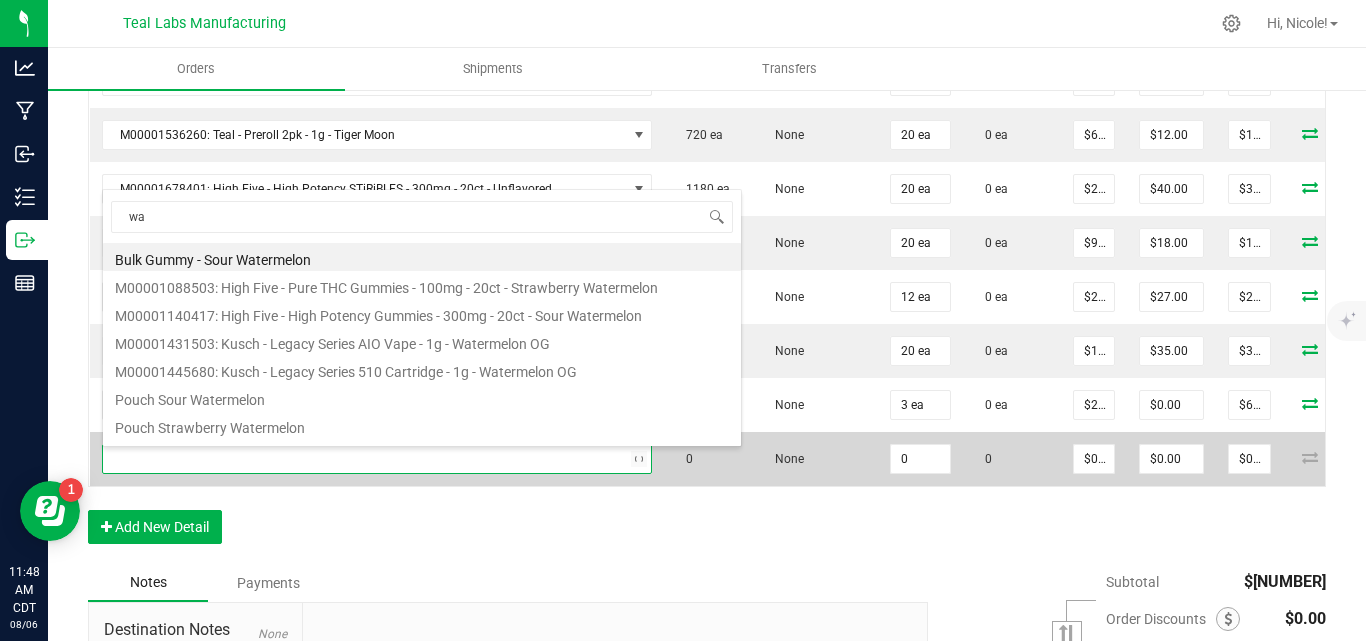 type on "w" 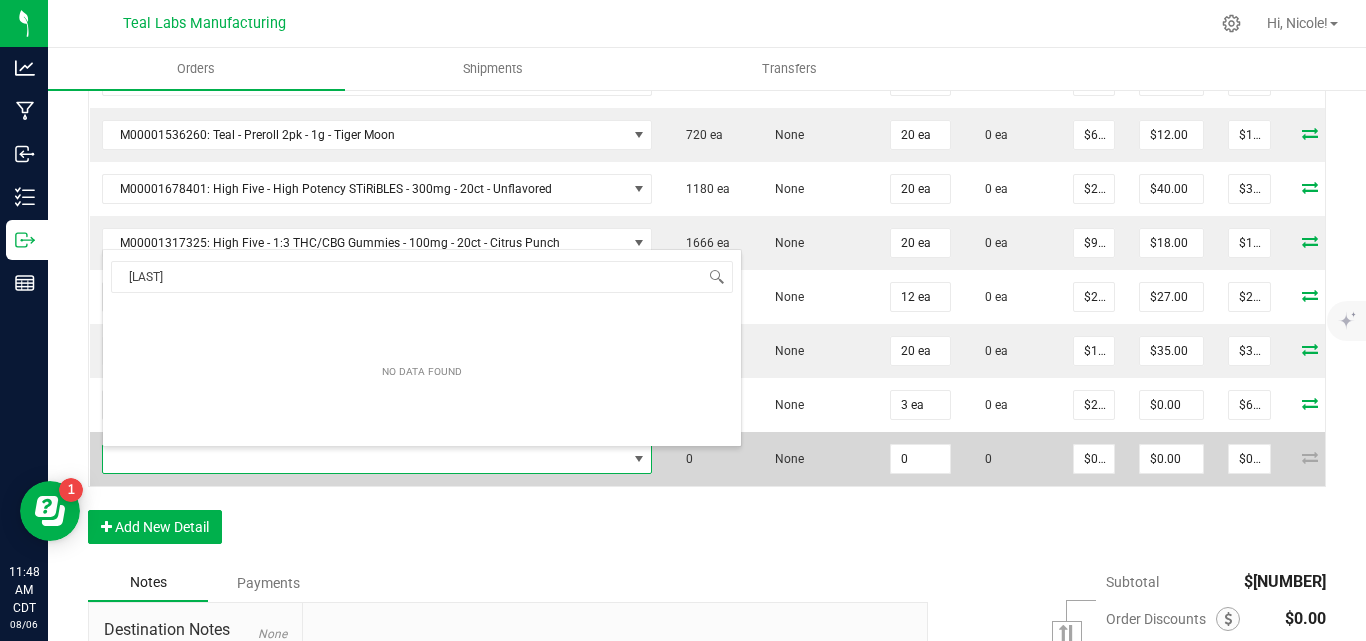 type on "grand" 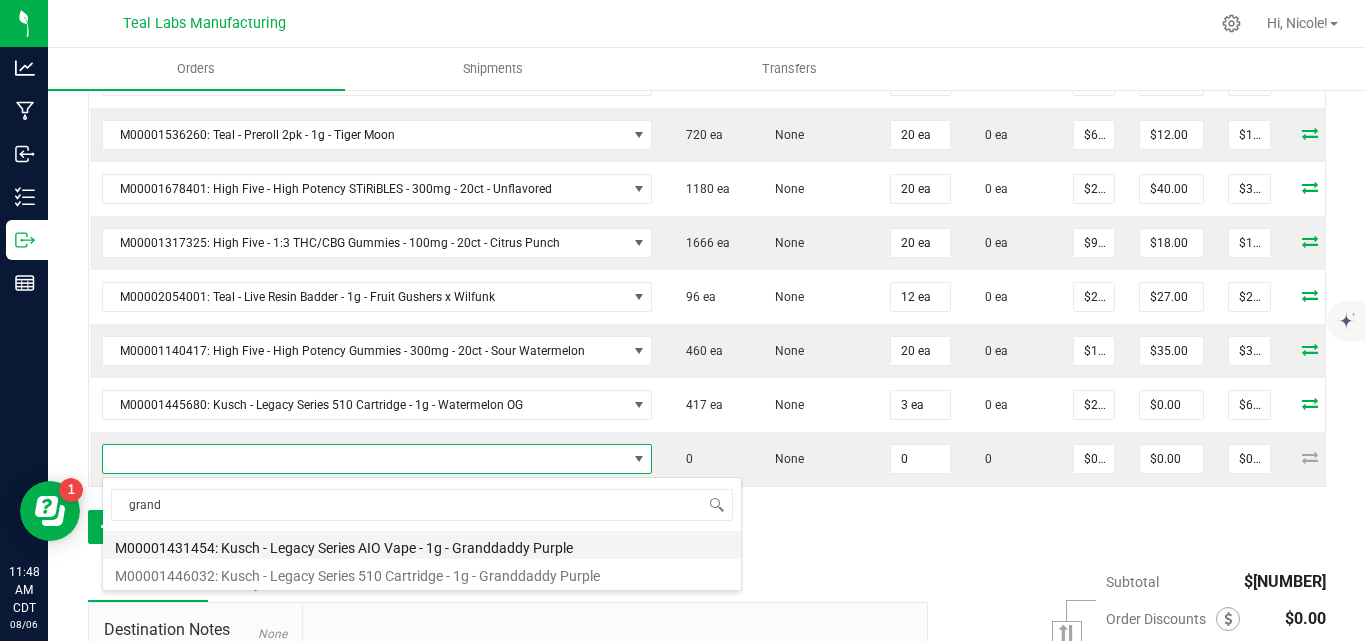 click on "M00001431454: Kusch - Legacy Series AIO Vape - 1g - Granddaddy Purple" at bounding box center [422, 545] 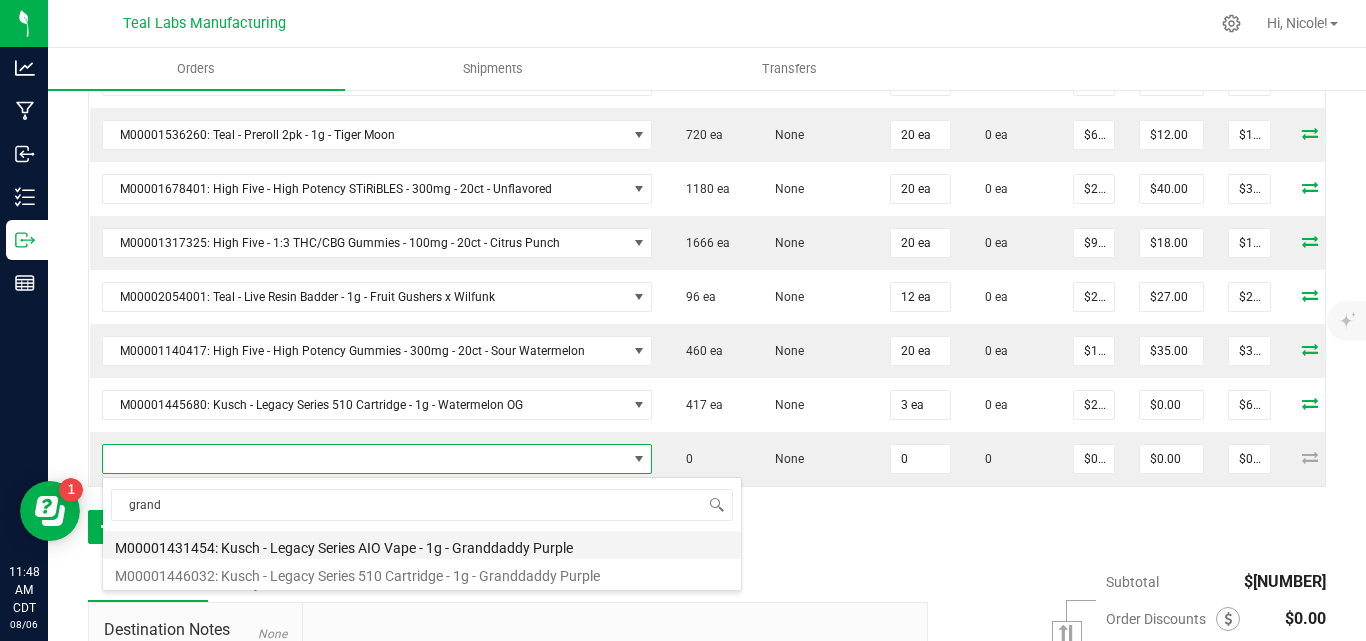 type on "0 ea" 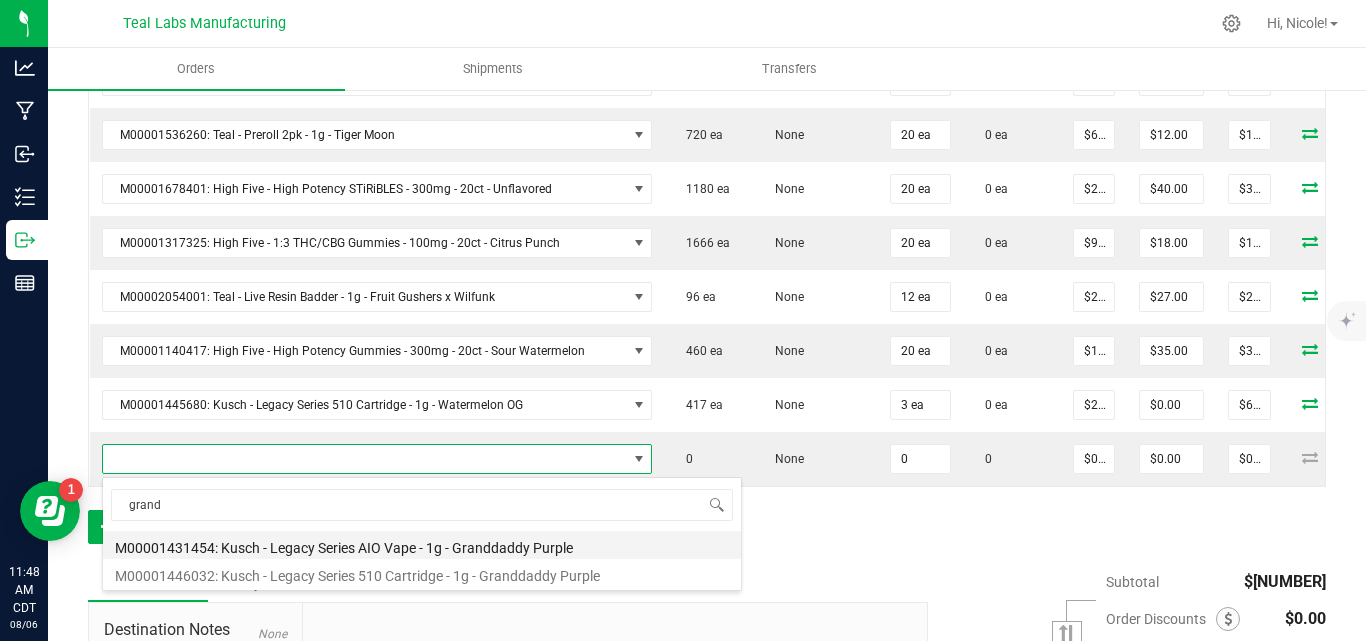 type on "$25.00000" 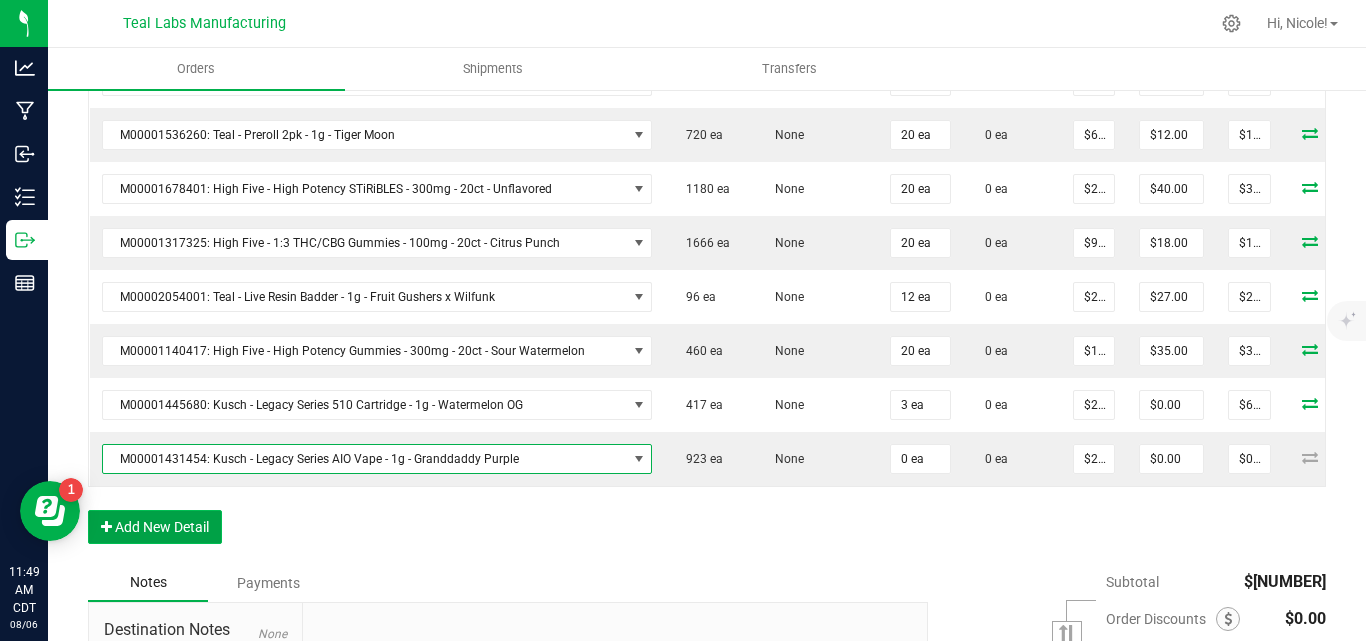click on "Add New Detail" at bounding box center (155, 527) 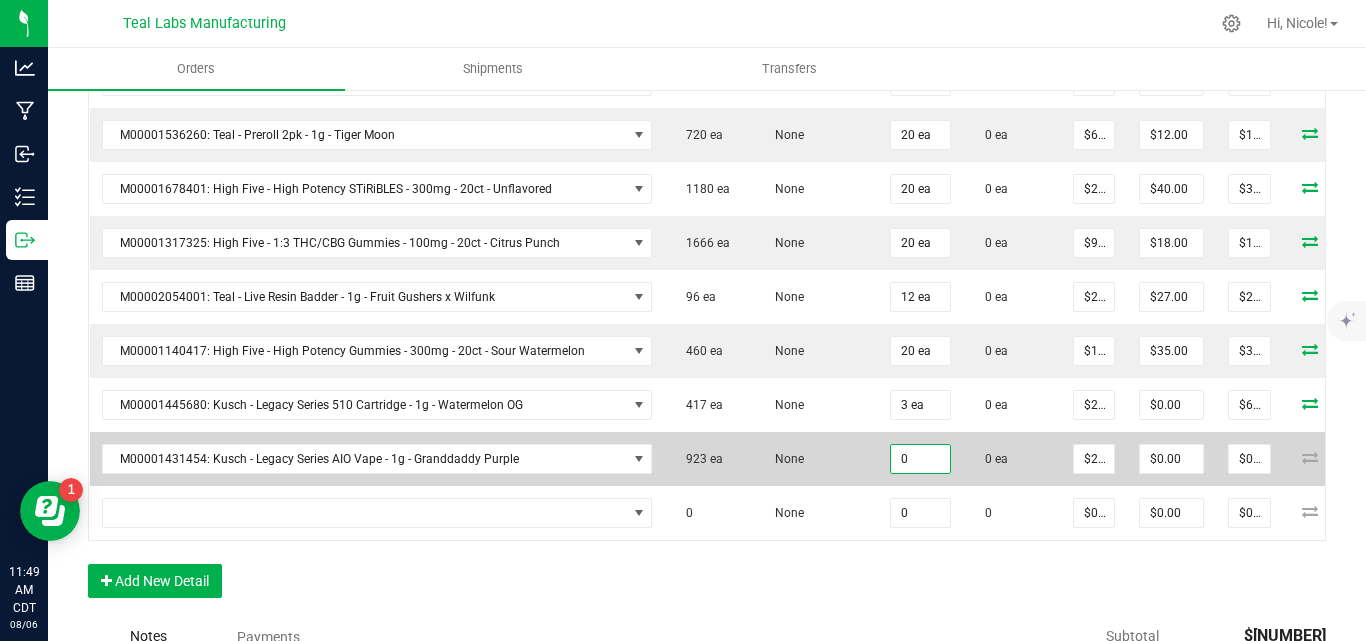 click on "0" at bounding box center [920, 459] 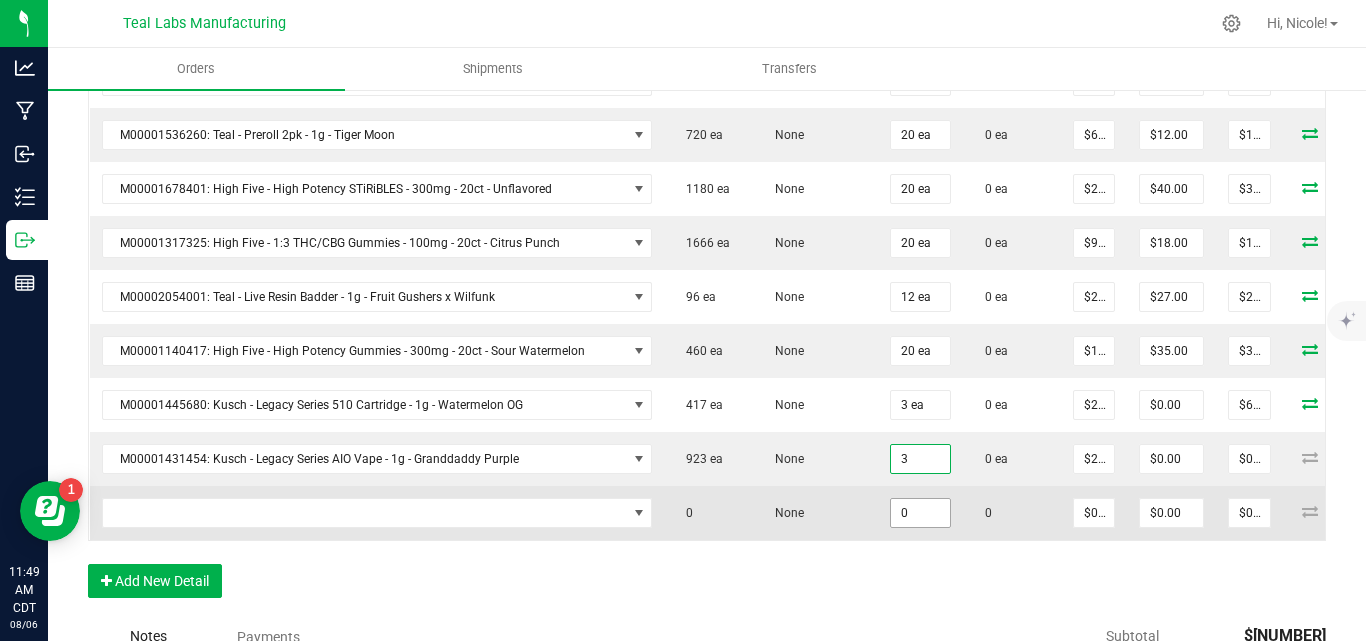 type on "3 ea" 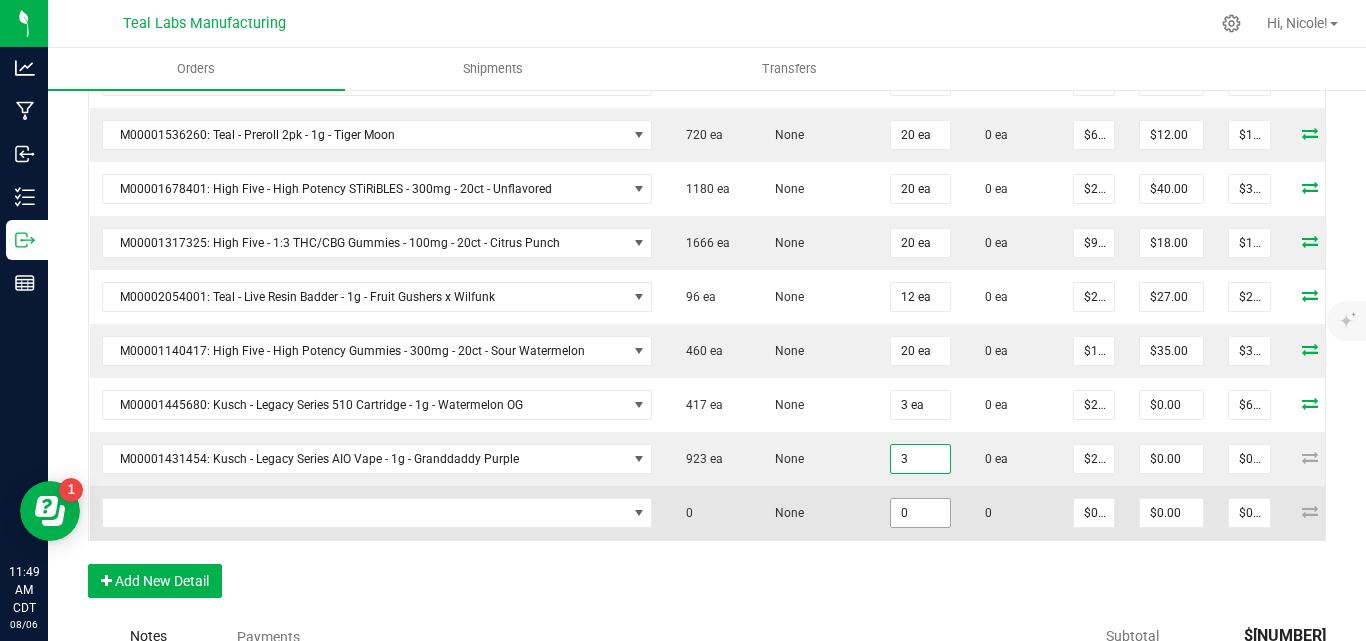 type on "$75.00" 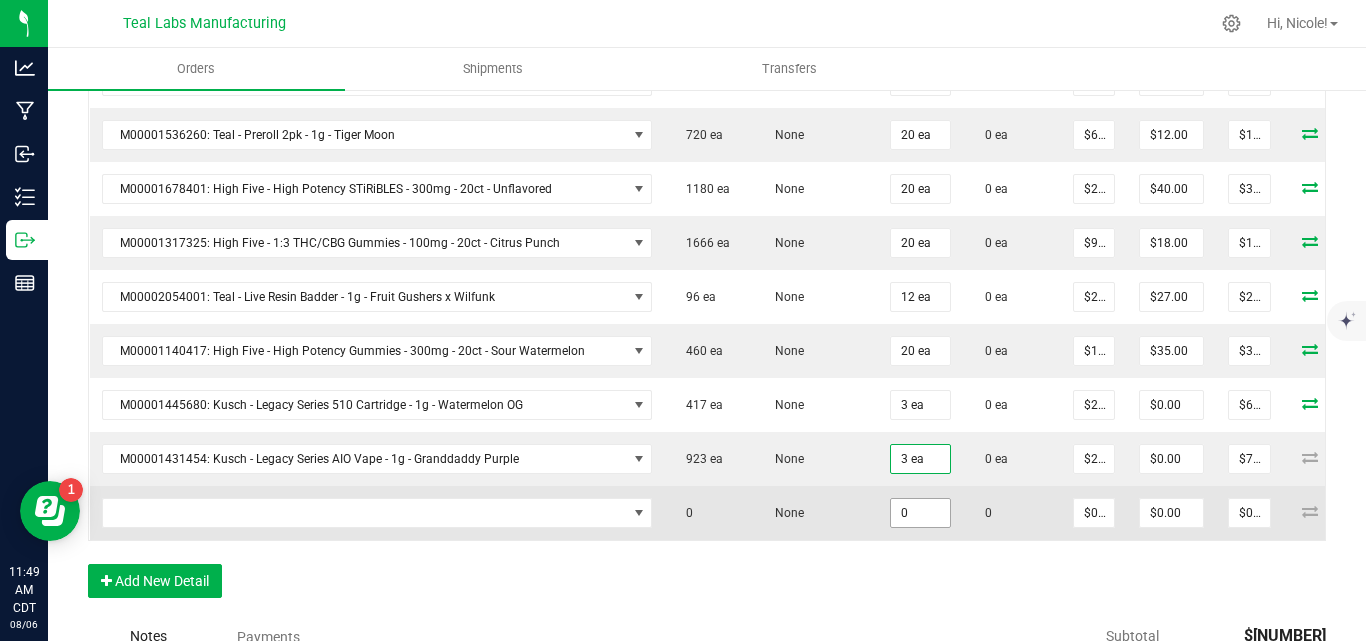 click on "0" at bounding box center (920, 513) 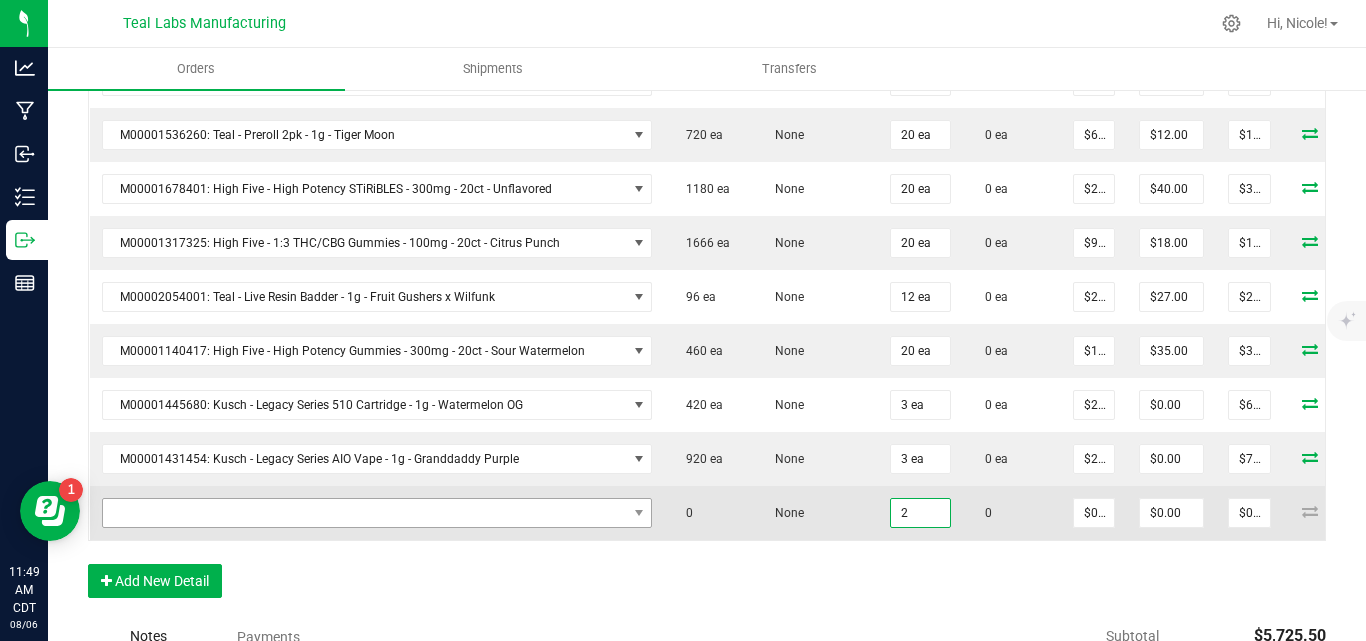 type on "2" 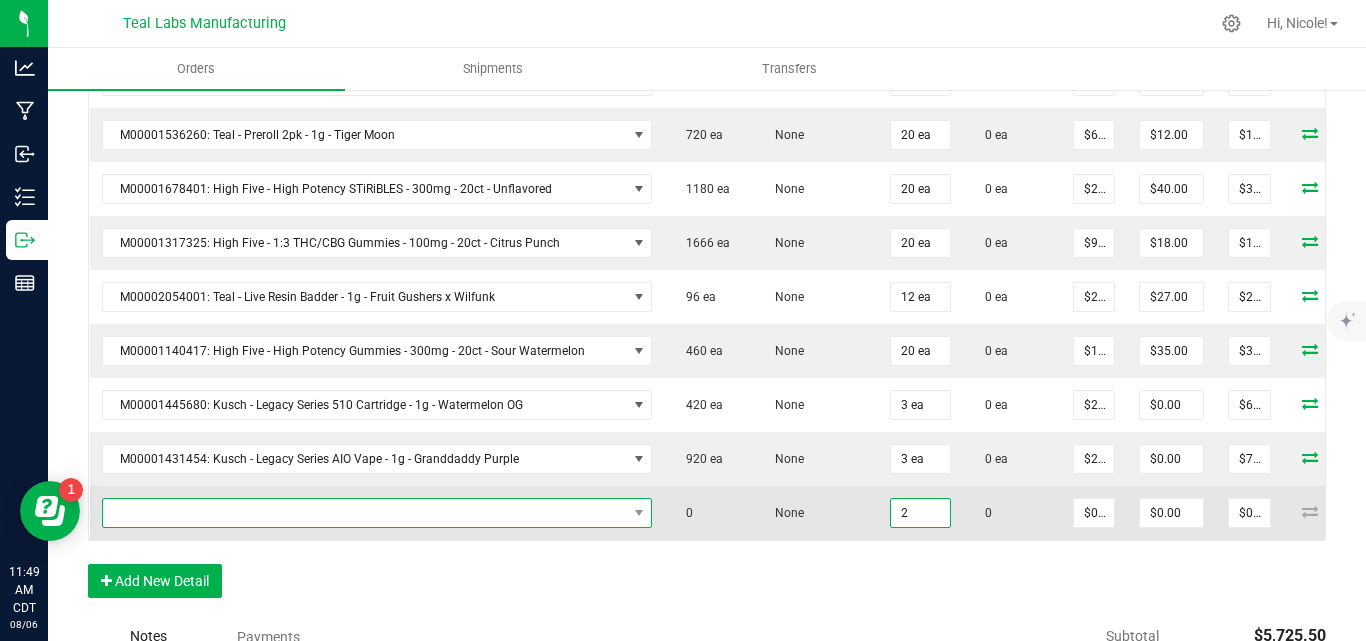 click at bounding box center [365, 513] 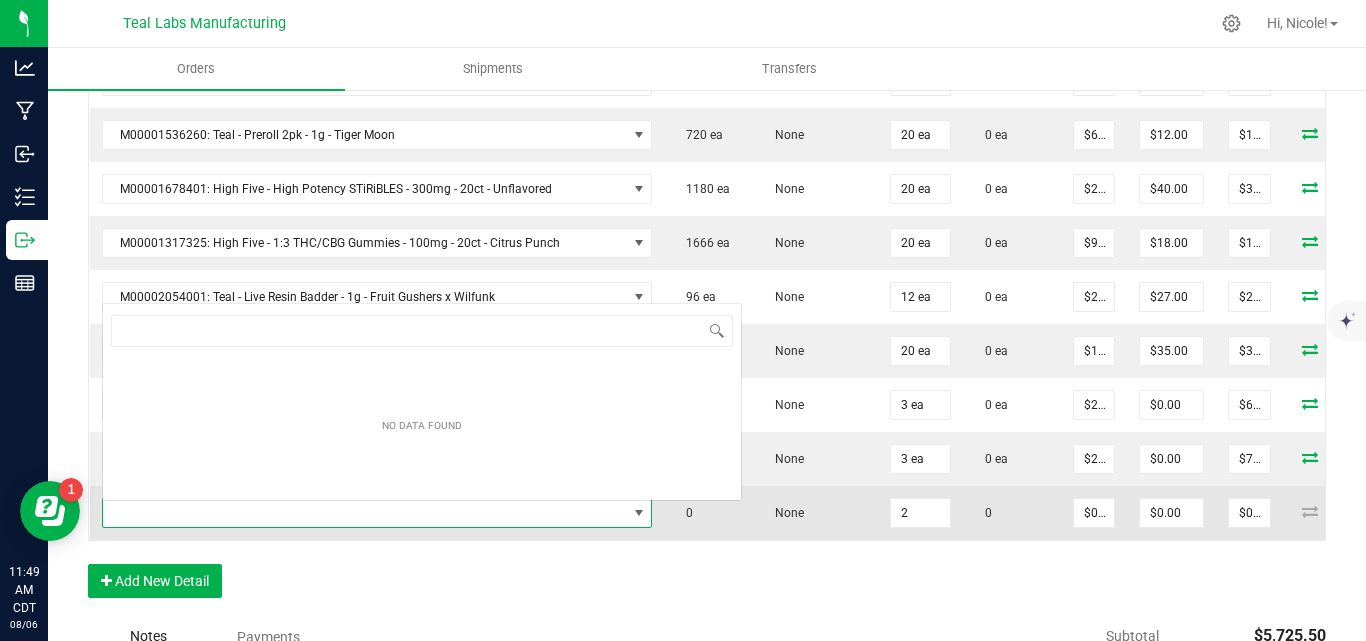 scroll, scrollTop: 0, scrollLeft: 0, axis: both 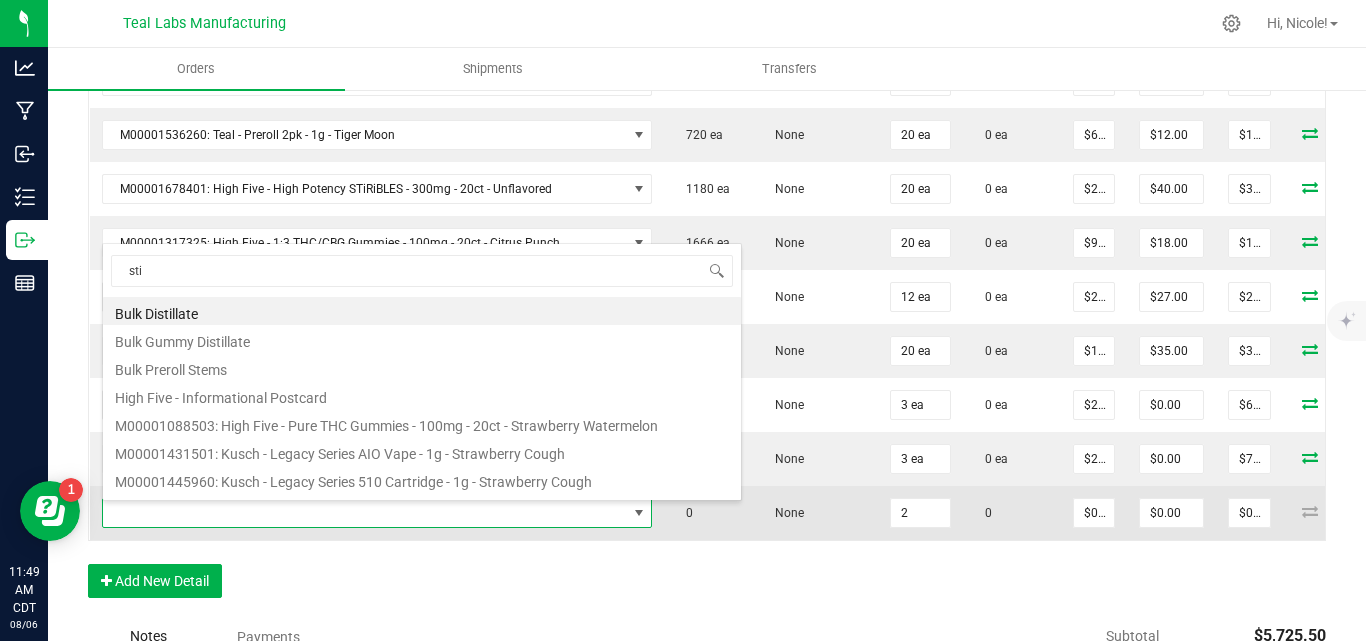 type on "stir" 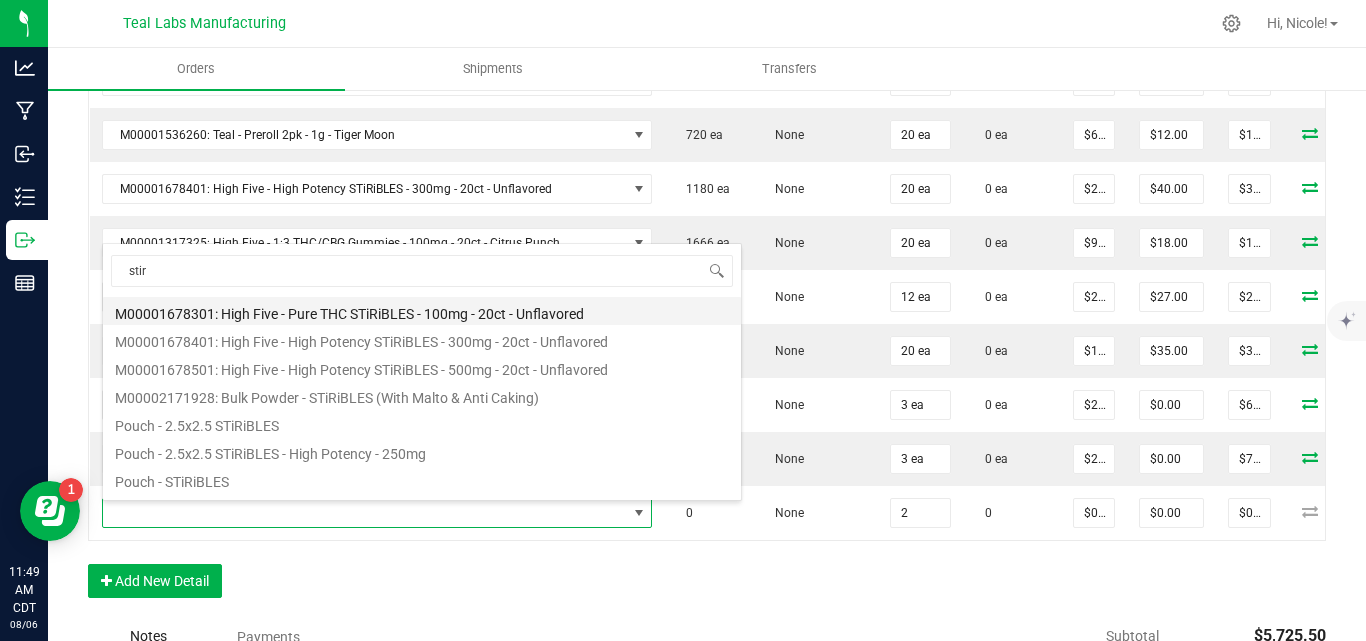 click on "M00001678301: High Five - Pure THC STiRiBLES - 100mg - 20ct - Unflavored" at bounding box center [422, 311] 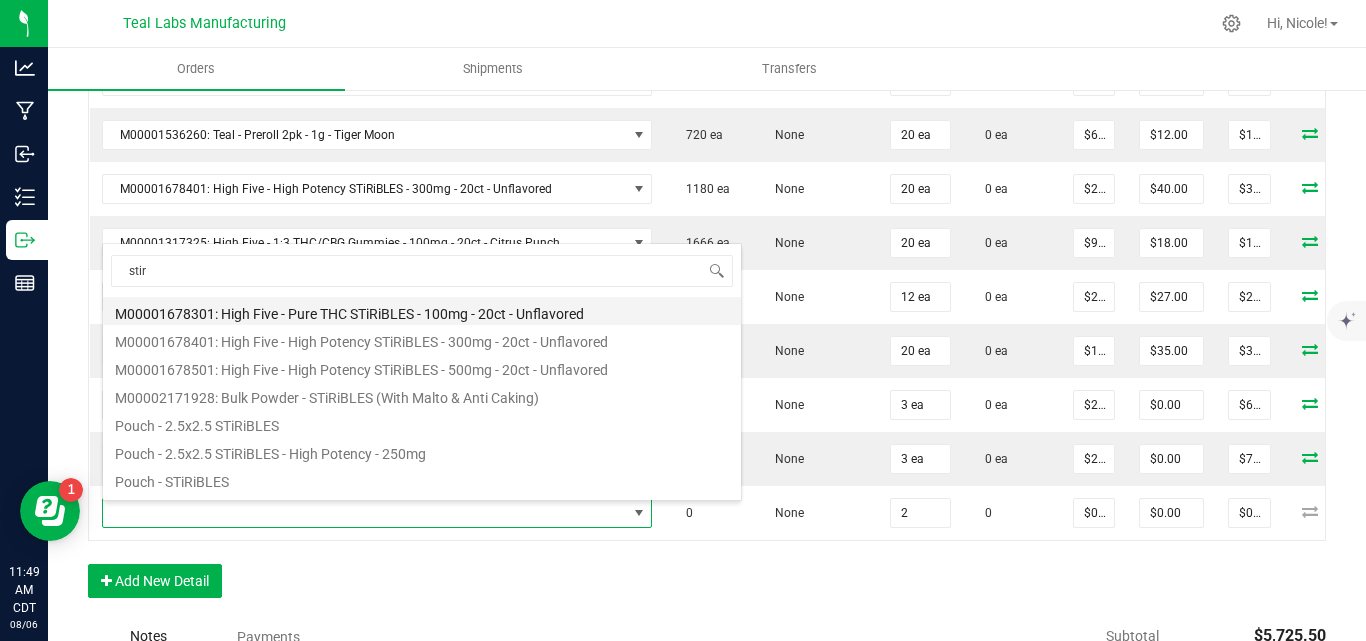 type on "2 ea" 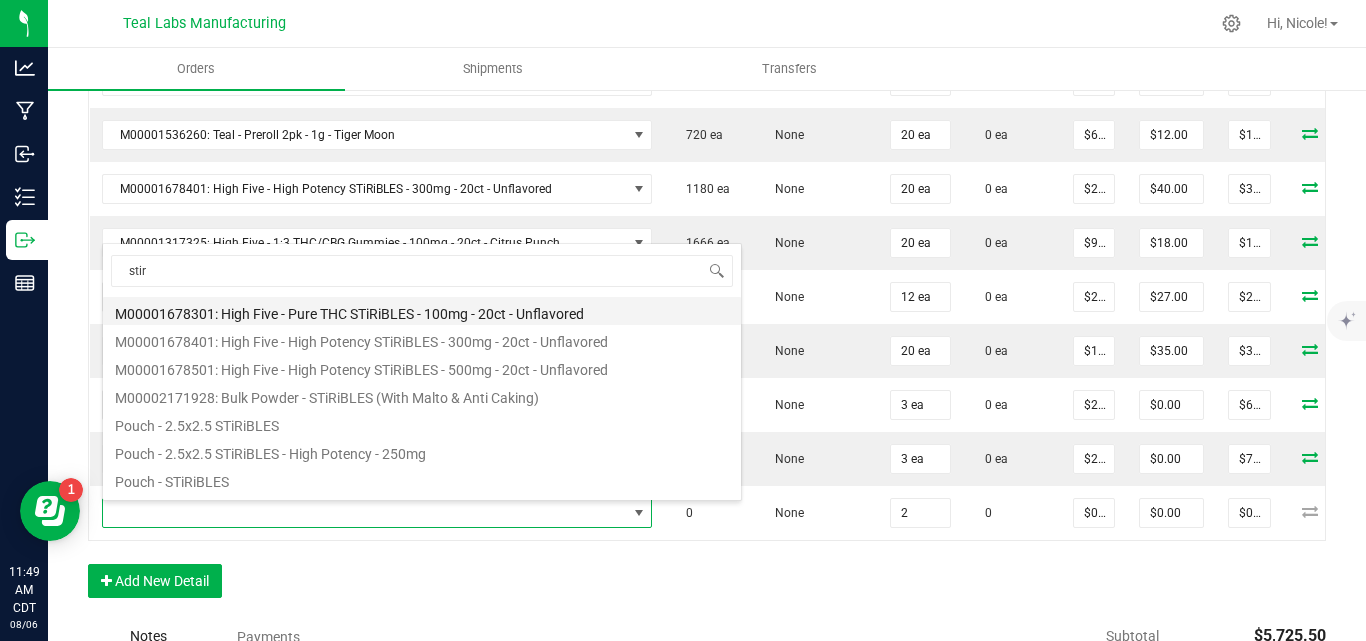 type on "$9.00000" 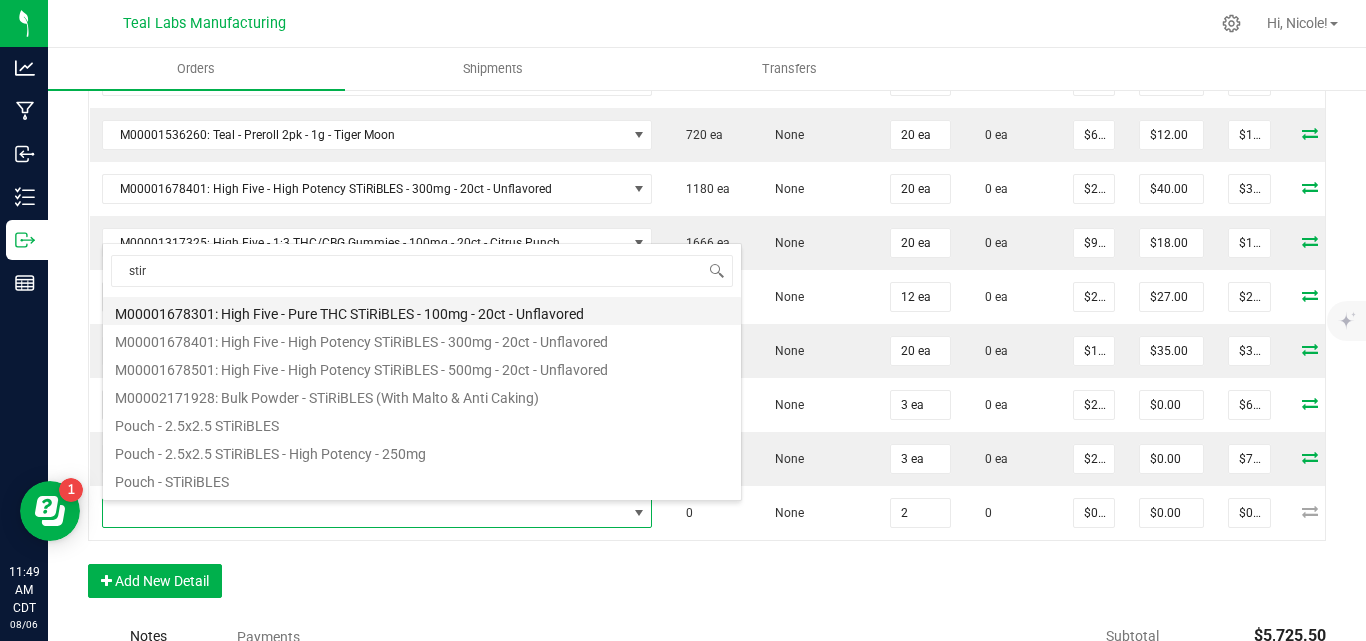 type on "$18.00" 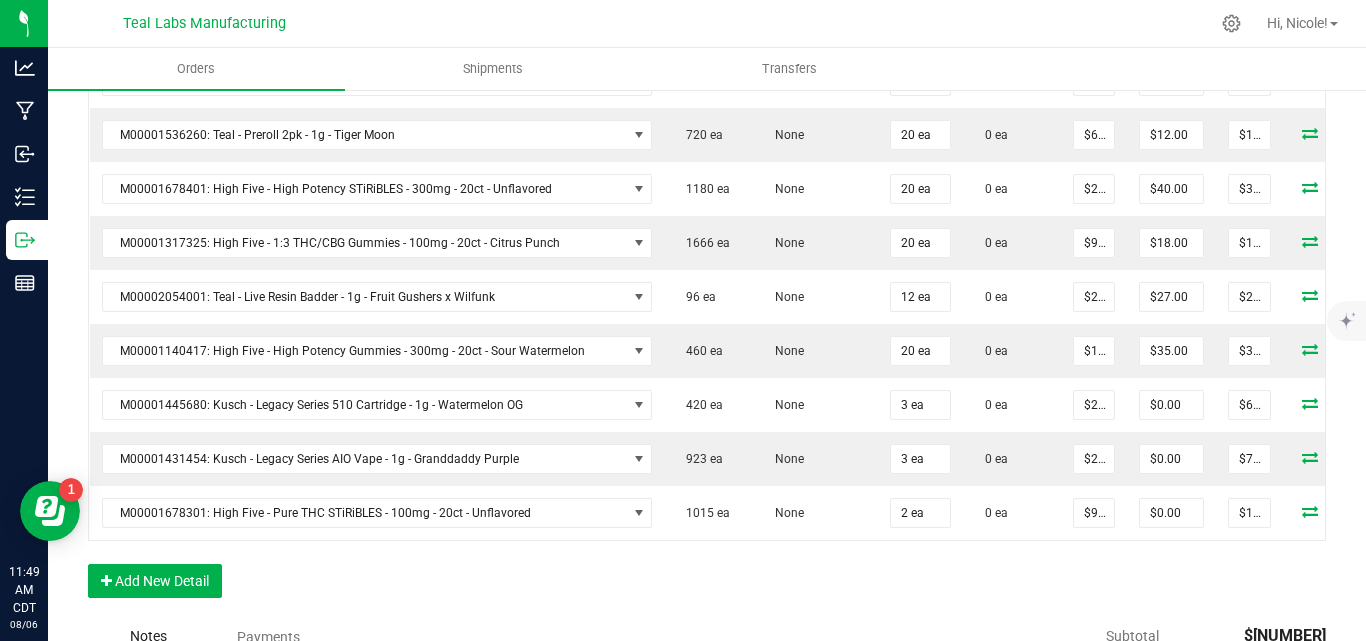 click on "Order Details Print All Labels Item Sellable Strain Qty Ordered Qty Allocated Unit Price Line Discount Total Actions M00001554320: Teal - Live Resin 510 Cartridge - 0.5g - Cherry Deathstar 788 ea None 12 ea 0 ea $[PRICE] $[PRICE] $[PRICE] M00002284701: Teal - Live Resin 510 Cartridge - 0.5g - Strawberry Candy x Cadillac Rainbow 254 ea None 12 ea 0 ea $[PRICE] $[PRICE] $[PRICE] M00001431454: Kusch - Legacy Series AIO Vape - 1g - Granddaddy Purple 923 ea None 20 ea 0 ea $[PRICE] $[PRICE] $[PRICE] M00001431501: Kusch - Legacy Series AIO Vape - 1g - Strawberry Cough 881 ea None 20 ea 0 ea $[PRICE] $[PRICE] $[PRICE] M00001431503: Kusch - Legacy Series AIO Vape - 1g - Watermelon OG 790 ea None 20 ea 0 ea $[PRICE] $[PRICE] $[PRICE] M00001721528: Kusch - Preroll 3pk - 1.5g - Dark Rainbow x Wilfunk 855 ea None 40 ea 0 ea $[PRICE] $[PRICE] $[PRICE] M00002324356: Teal - Diamond Infused Preroll - 1g - Tangerine Dream 1428 ea None 40 ea 0 ea $[PRICE] $[PRICE]" at bounding box center [707, -41] 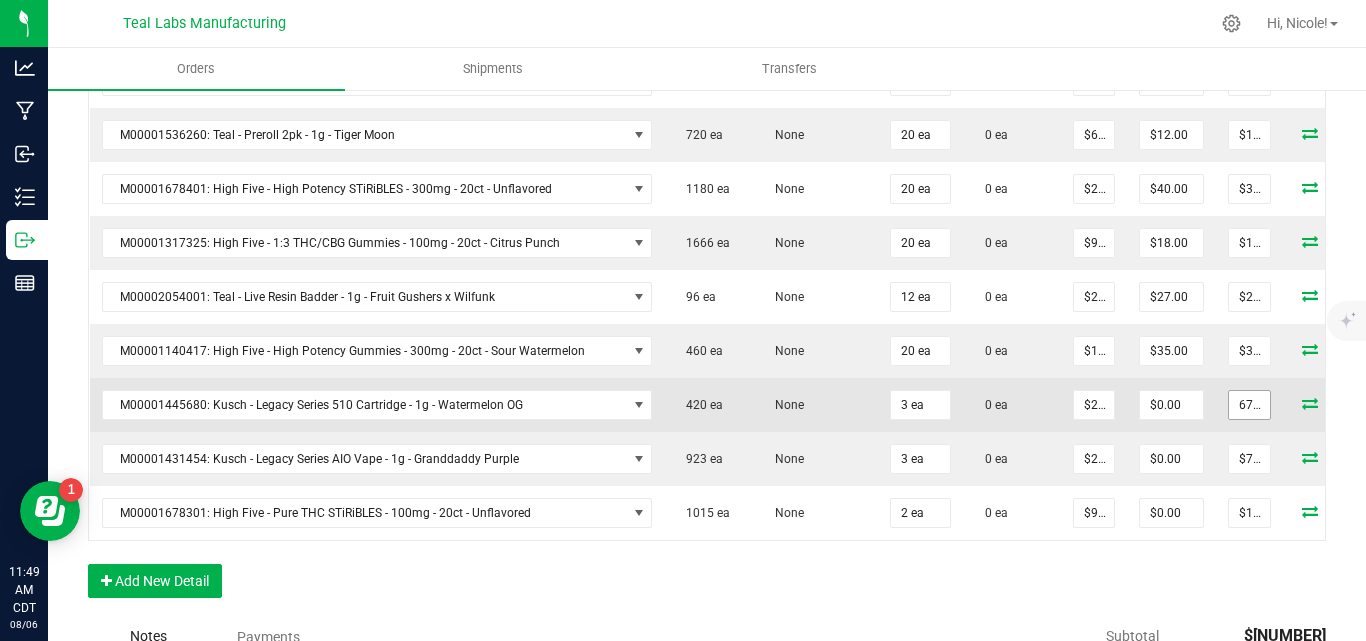 click on "67.5" at bounding box center (1249, 405) 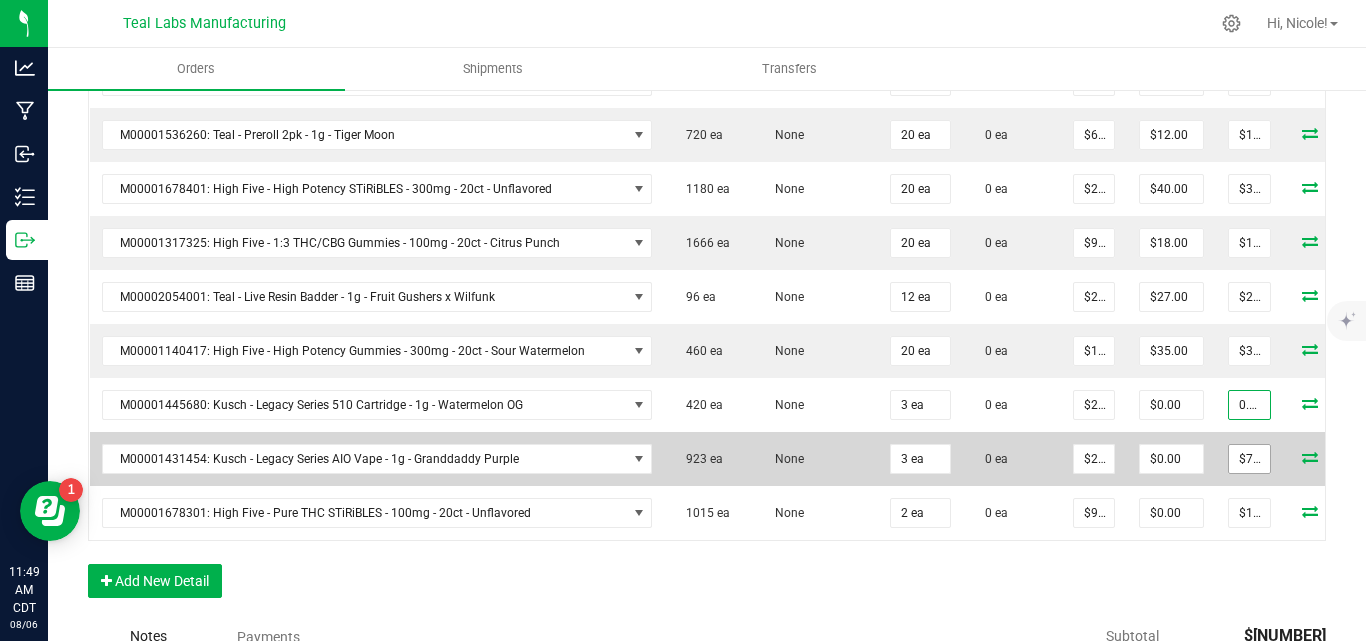 type on "0.03" 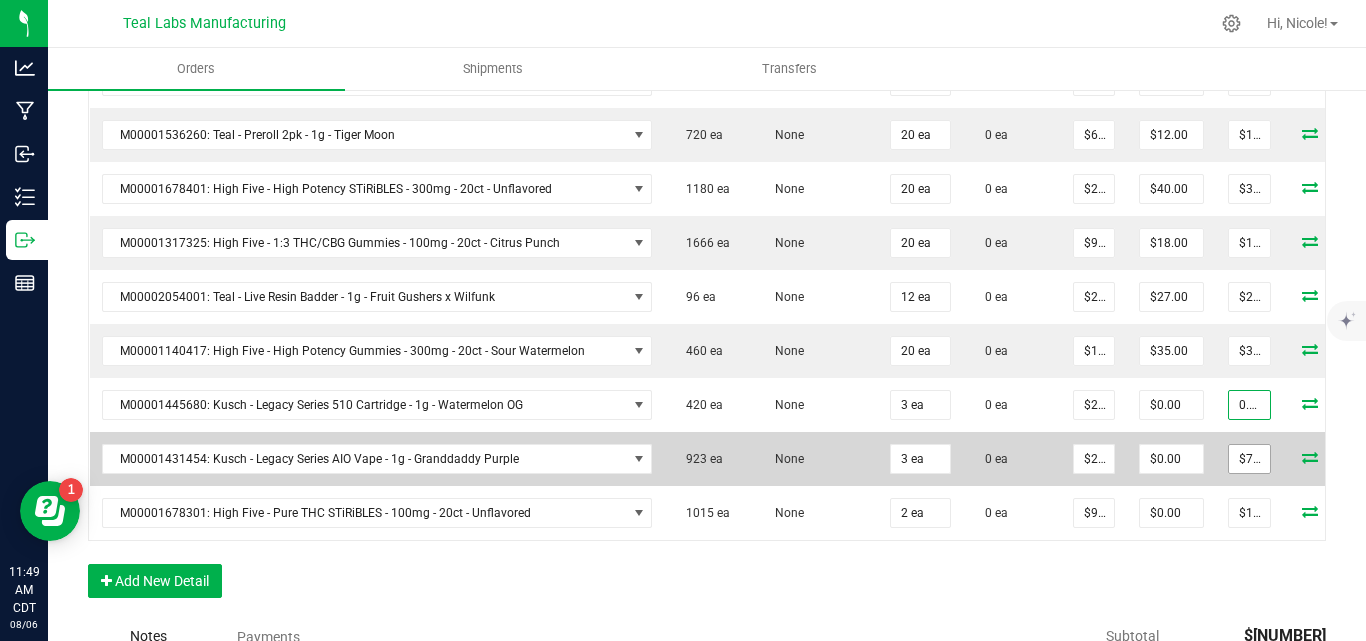 type on "$0.01000" 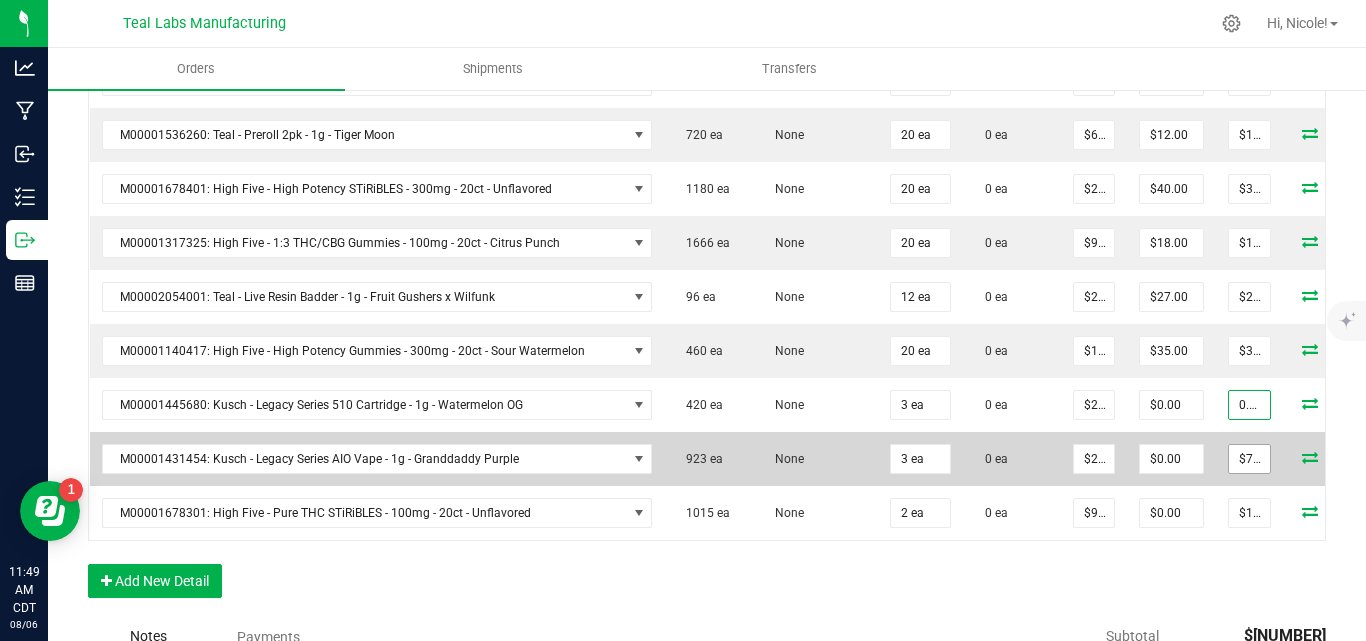 type on "$0.03" 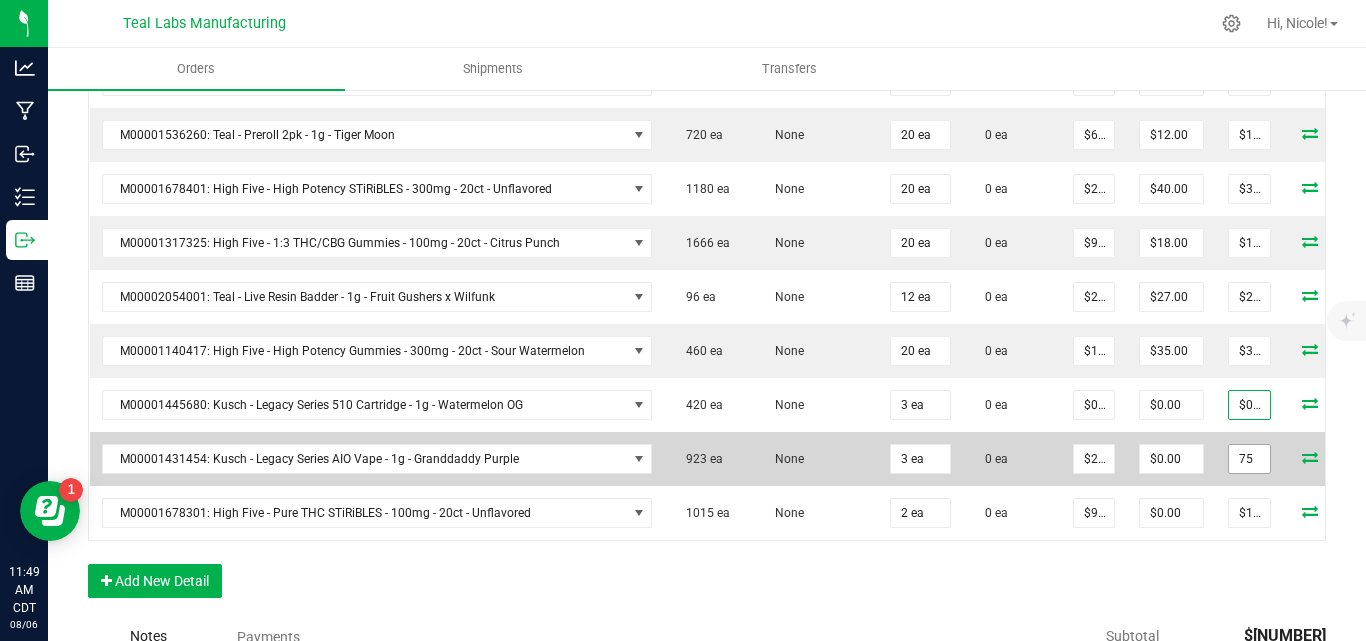 click on "75" at bounding box center (1249, 459) 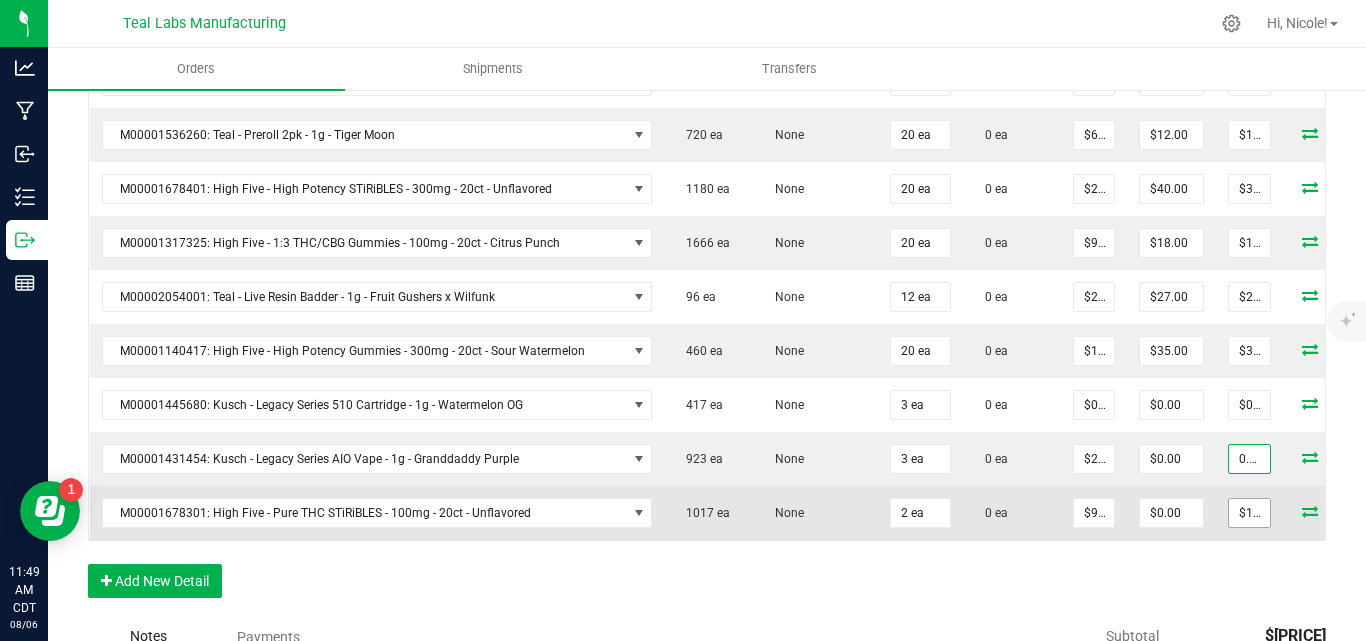 type on "0.03" 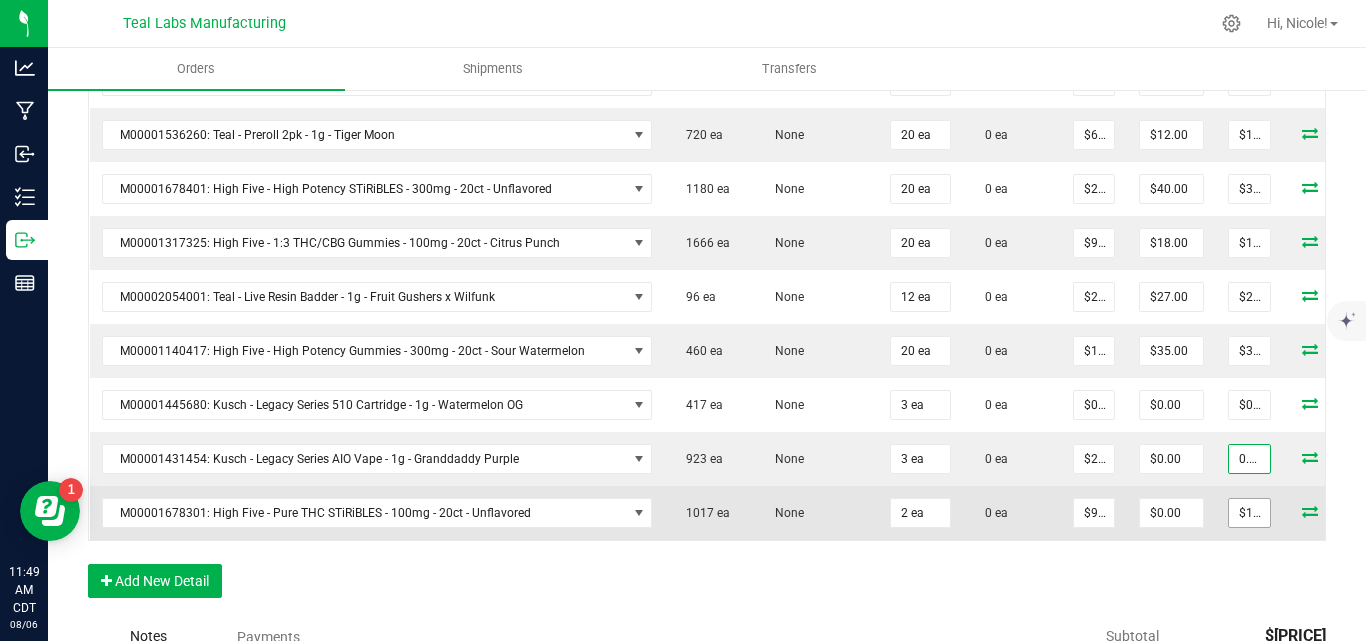 type on "$0.01000" 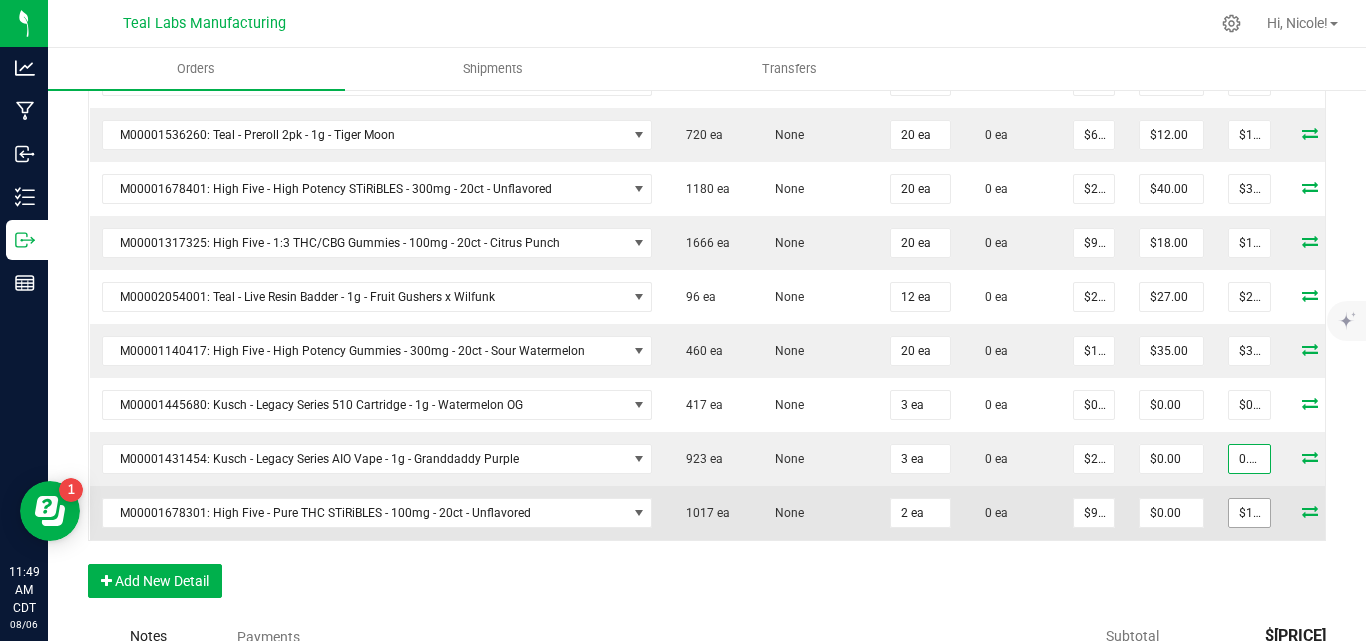 type on "$0.03" 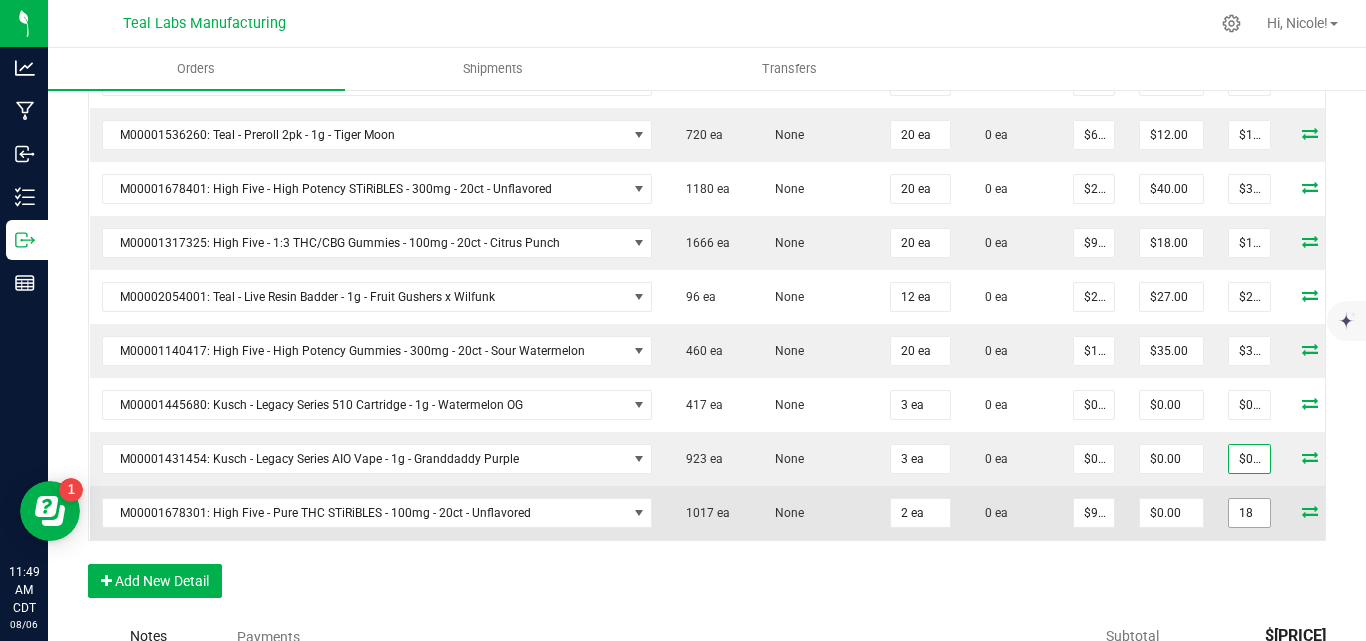 click on "18" at bounding box center (1249, 513) 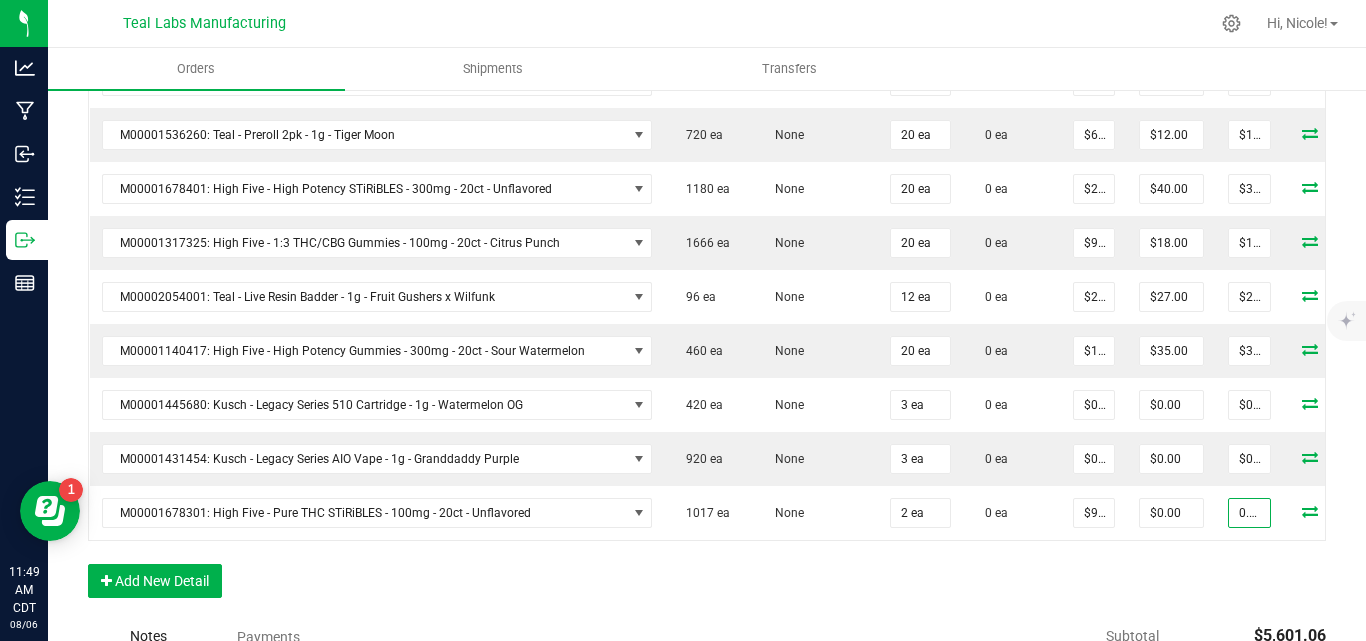 type on "0.02" 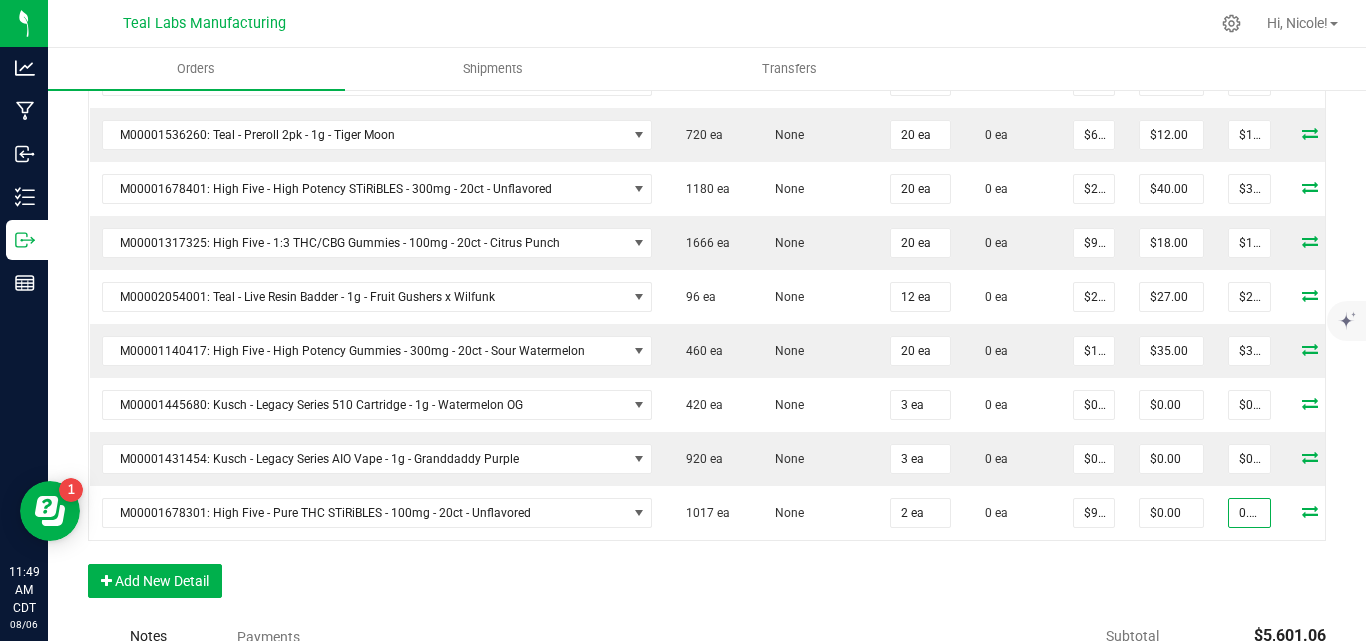 type on "$0.01000" 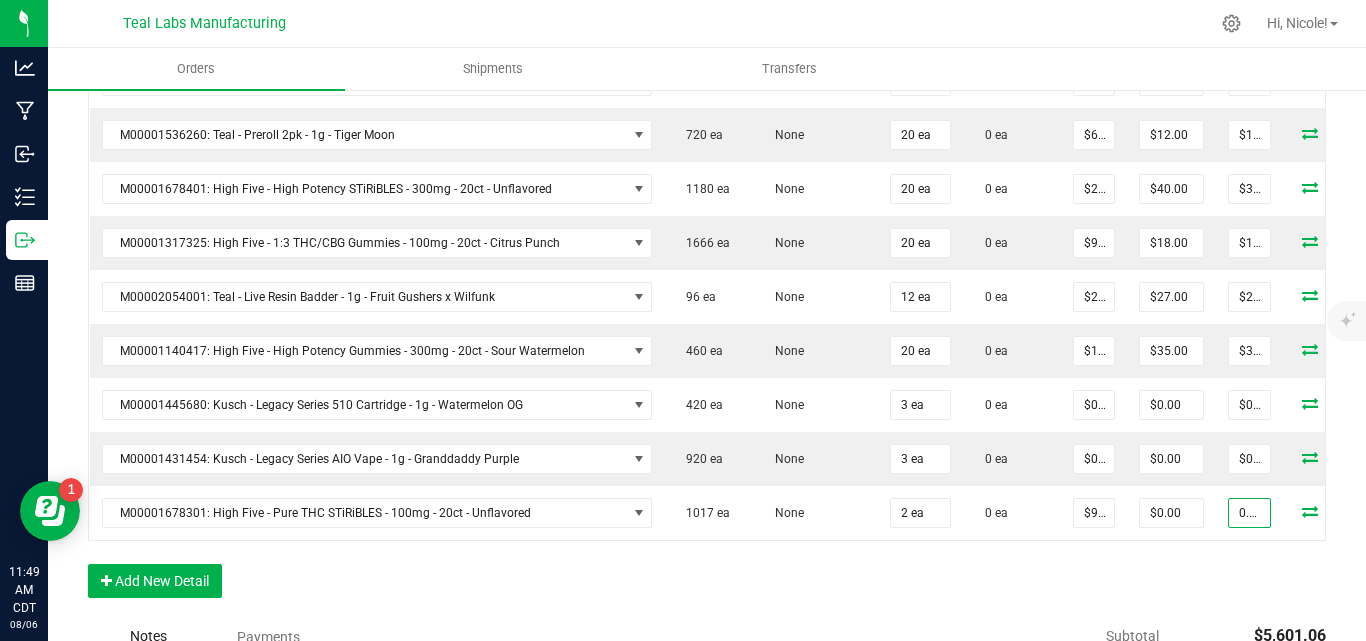 type on "$0.02" 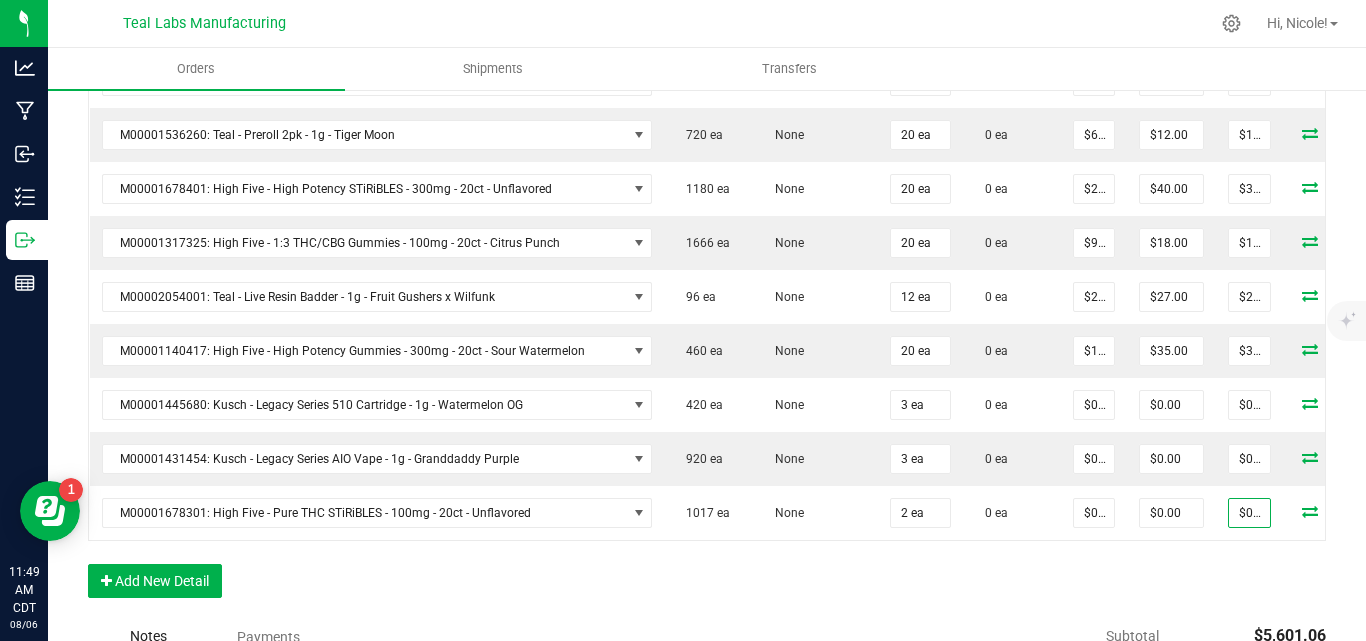 click on "Order Details Print All Labels Item Sellable Strain Qty Ordered Qty Allocated Unit Price Line Discount Total Actions M00001554320: Teal - Live Resin 510 Cartridge - 0.5g - Cherry Deathstar 788 ea None 12 ea 0 ea $[NUMBER] $[NUMBER] $[NUMBER] M00002284701: Teal - Live Resin 510 Cartridge - 0.5g - Strawberry Candy x Cadillac Rainbow 254 ea None 12 ea 0 ea $[NUMBER] $[NUMBER] $[NUMBER] M00001431454: Kusch - Legacy Series AIO Vape - 1g - Granddaddy Purple 920 ea None 20 ea 0 ea $[NUMBER] $[NUMBER] $[NUMBER] M00001431501: Kusch - Legacy Series AIO Vape - 1g - Strawberry Cough 881 ea None 20 ea 0 ea $[NUMBER] $[NUMBER] $[NUMBER] M00001431503: Kusch - Legacy Series AIO Vape - 1g - Watermelon OG 790 ea None 20 ea 0 ea $[NUMBER] $[NUMBER] $[NUMBER] M00001721528: Kusch - Preroll 3pk - 1.5g - Dark Rainbow x Wilfunk 855 ea None 40 ea 0 ea $[NUMBER] $[NUMBER] $[NUMBER] M00002324356: Teal - Diamond Infused Preroll - 1g - Tangerine Dream 1428 ea None 40 ea 0 ea $[NUMBER] $[NUMBER]" at bounding box center (707, -41) 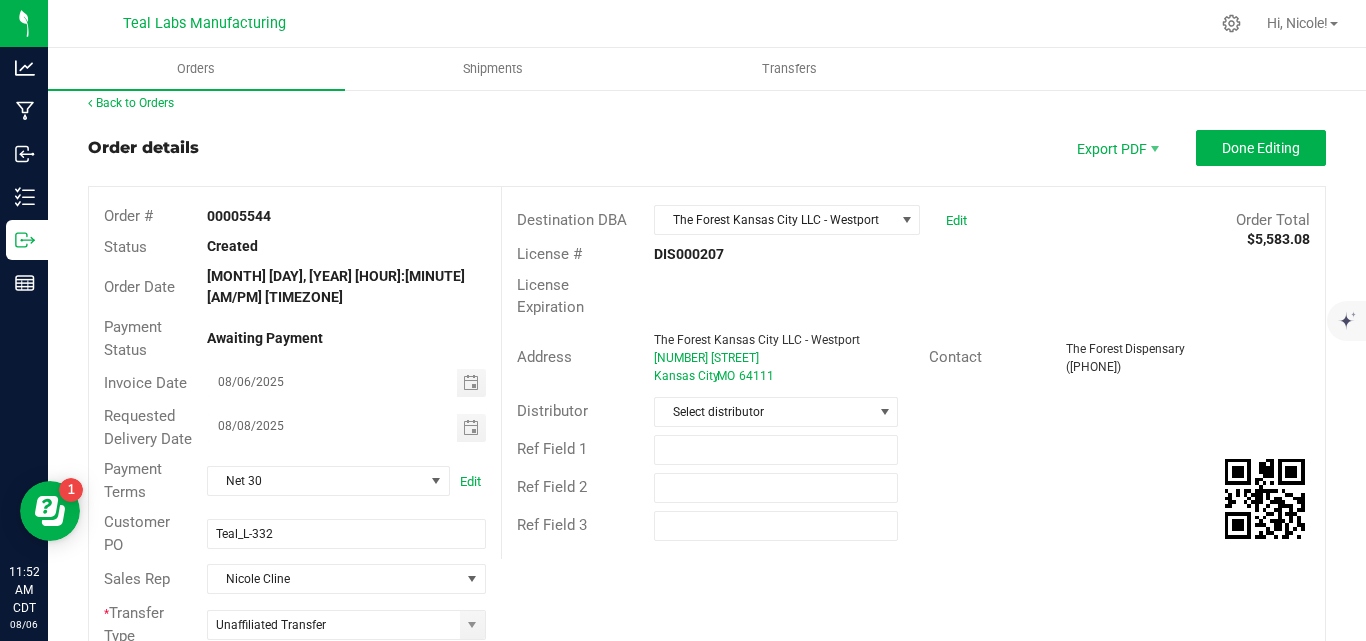 scroll, scrollTop: 0, scrollLeft: 0, axis: both 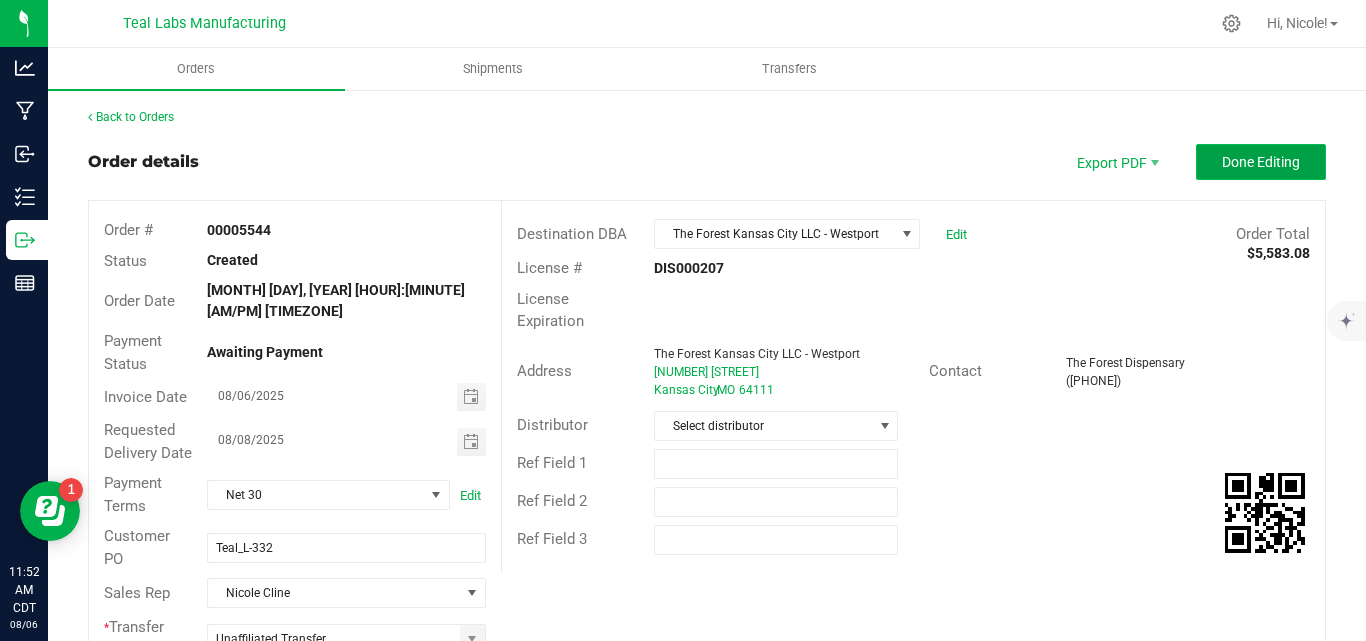 click on "Done Editing" at bounding box center (1261, 162) 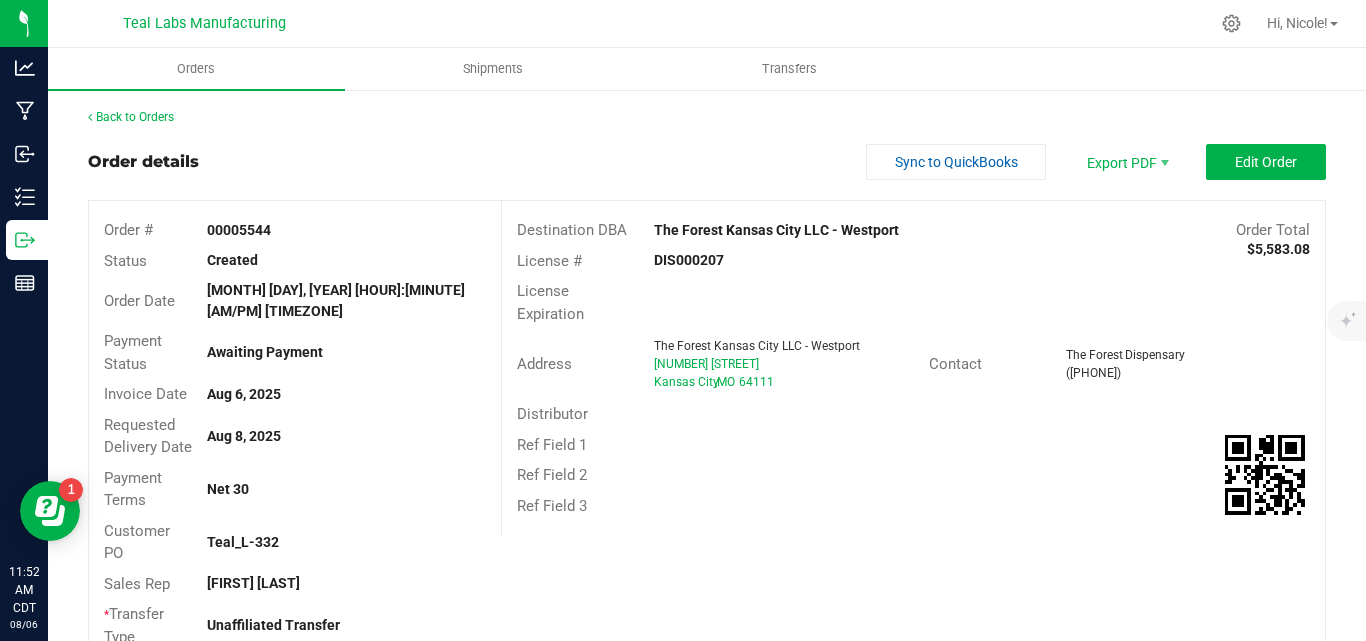 drag, startPoint x: 907, startPoint y: 228, endPoint x: 645, endPoint y: 232, distance: 262.03052 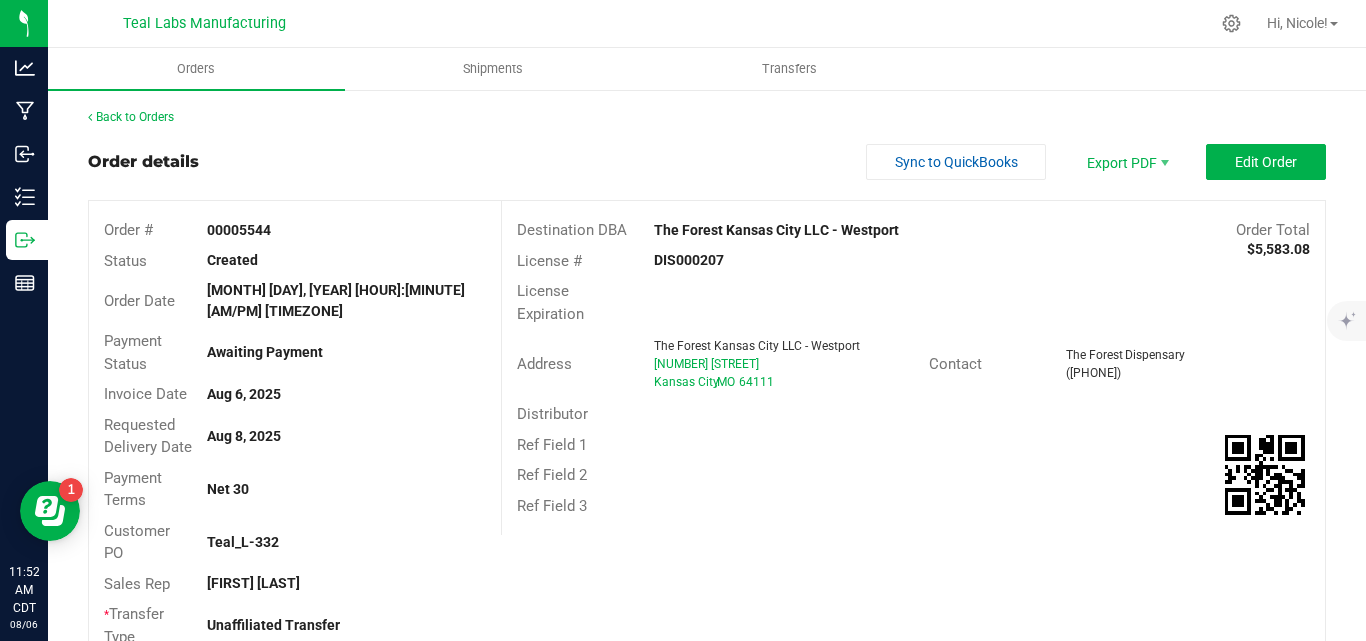 click on "The Forest Kansas City LLC - Westport" at bounding box center [810, 230] 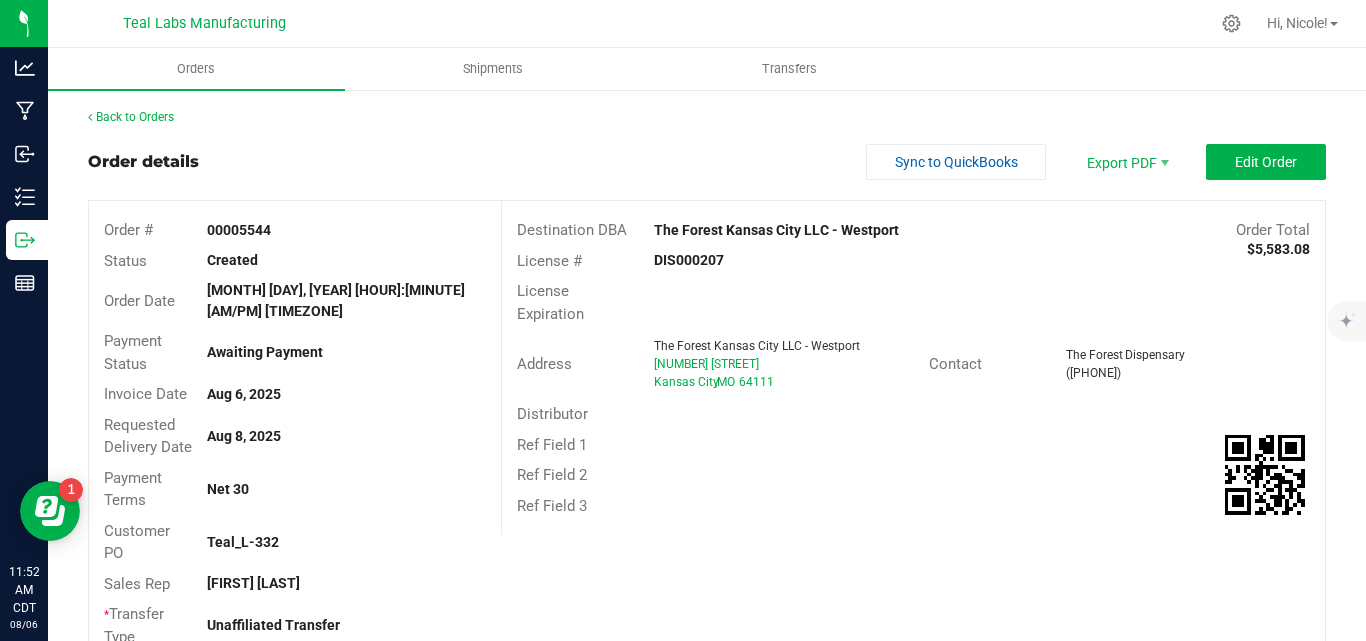 copy on "The Forest Kansas City LLC - Westport" 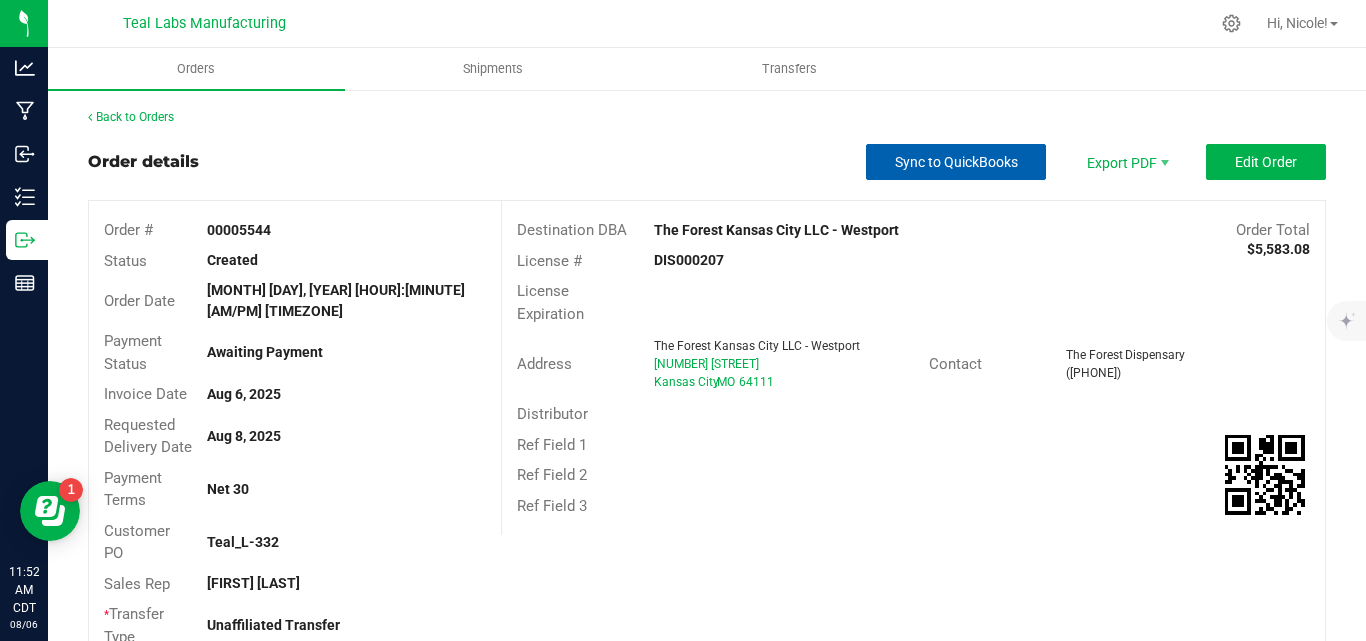 click on "Sync to QuickBooks" at bounding box center [956, 162] 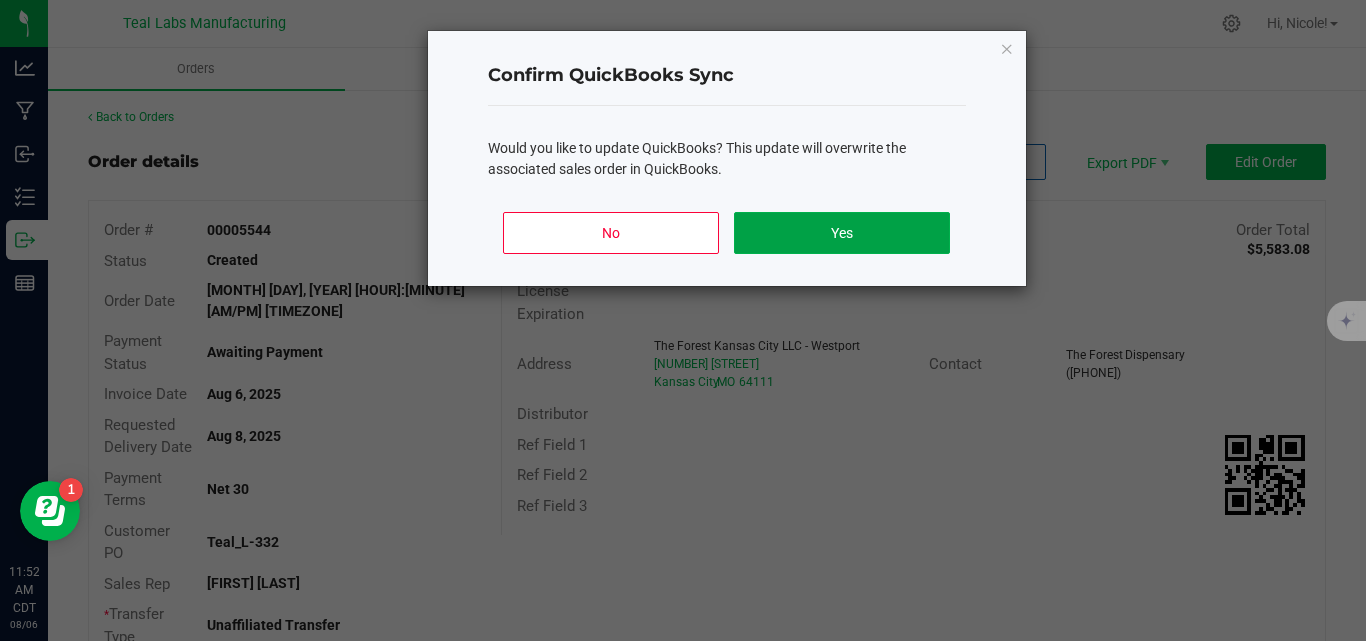 click on "Yes" 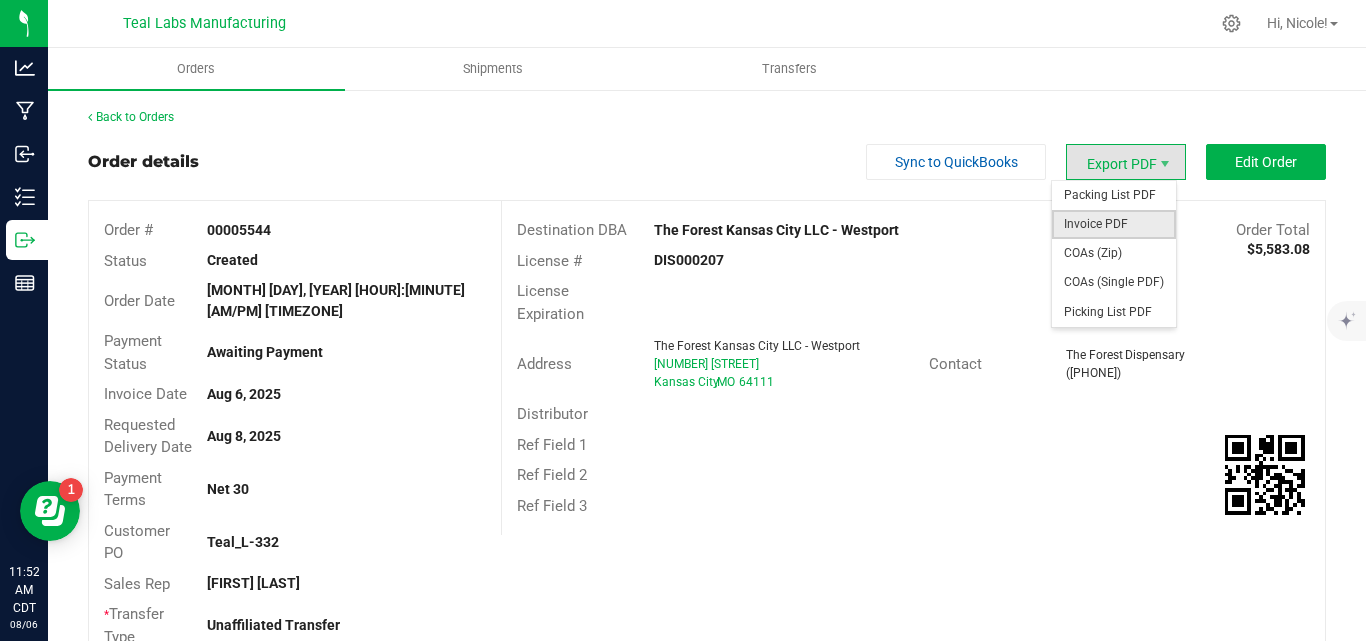 click on "Invoice PDF" at bounding box center (1114, 224) 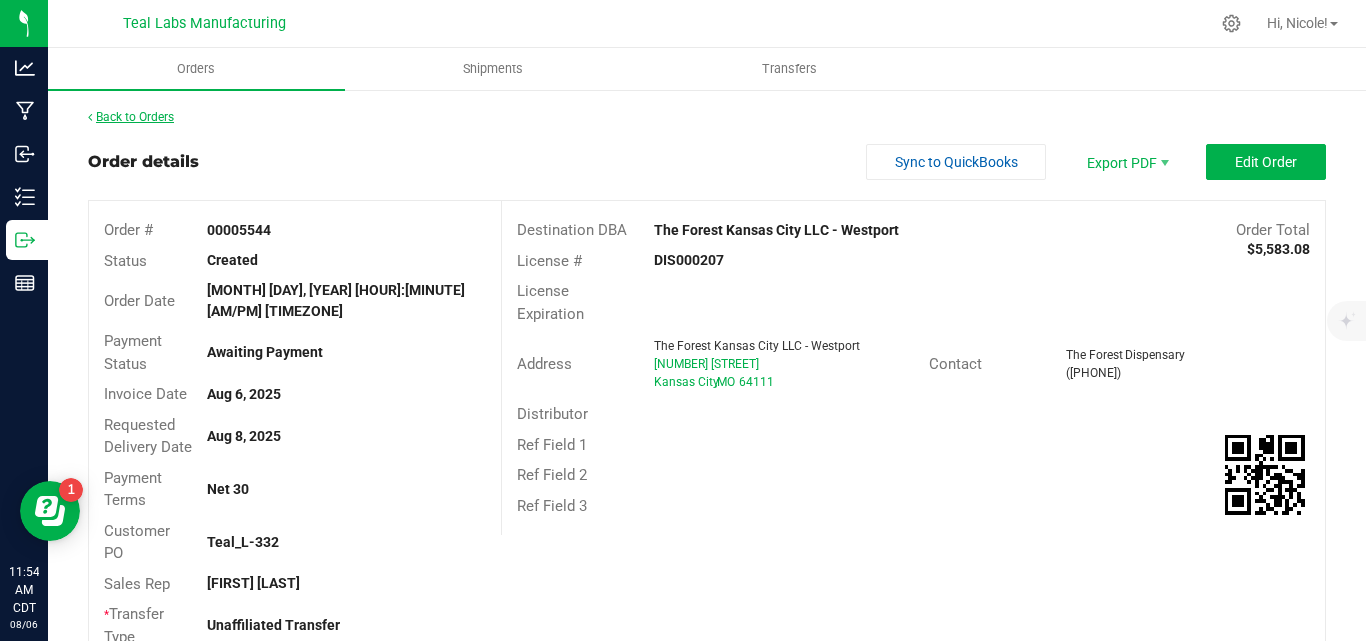 click on "Back to Orders" at bounding box center [131, 117] 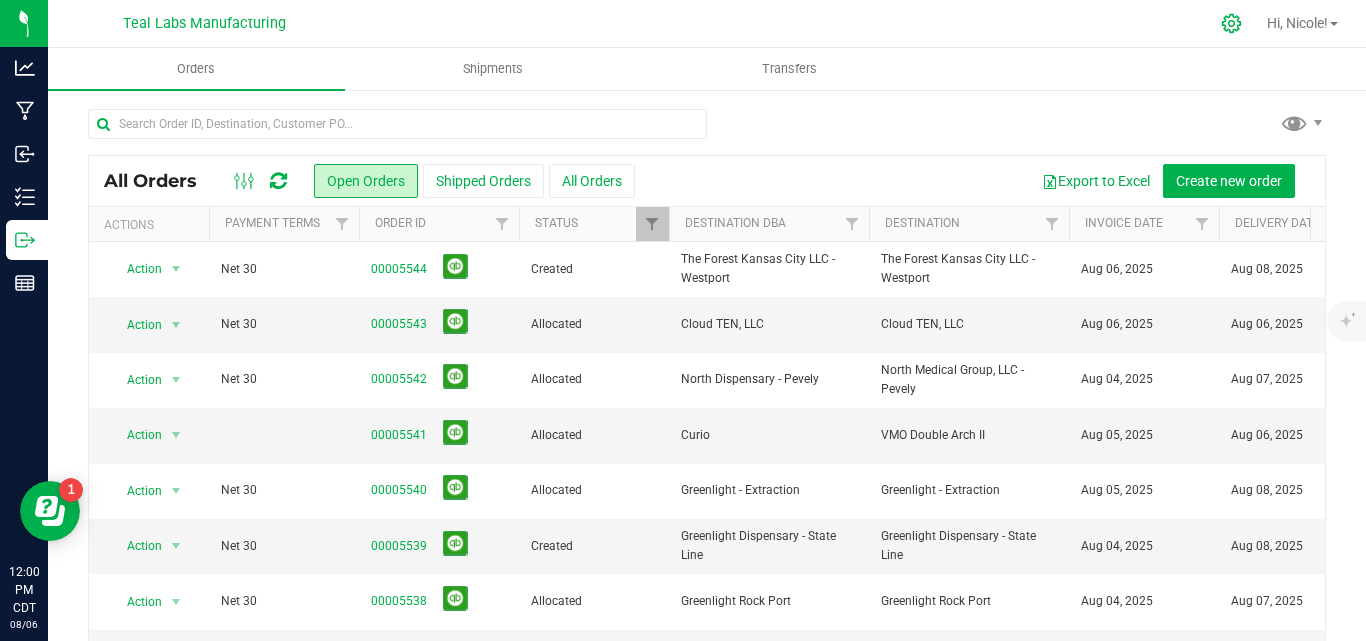 click 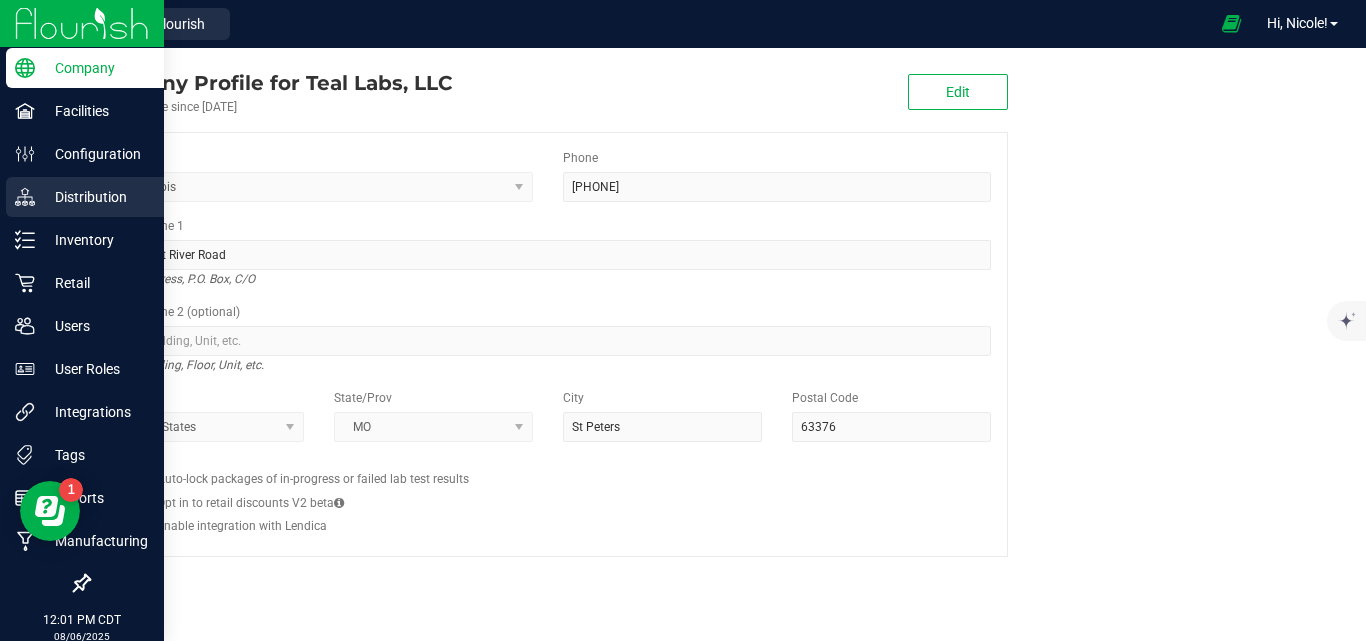 click on "Distribution" at bounding box center (95, 197) 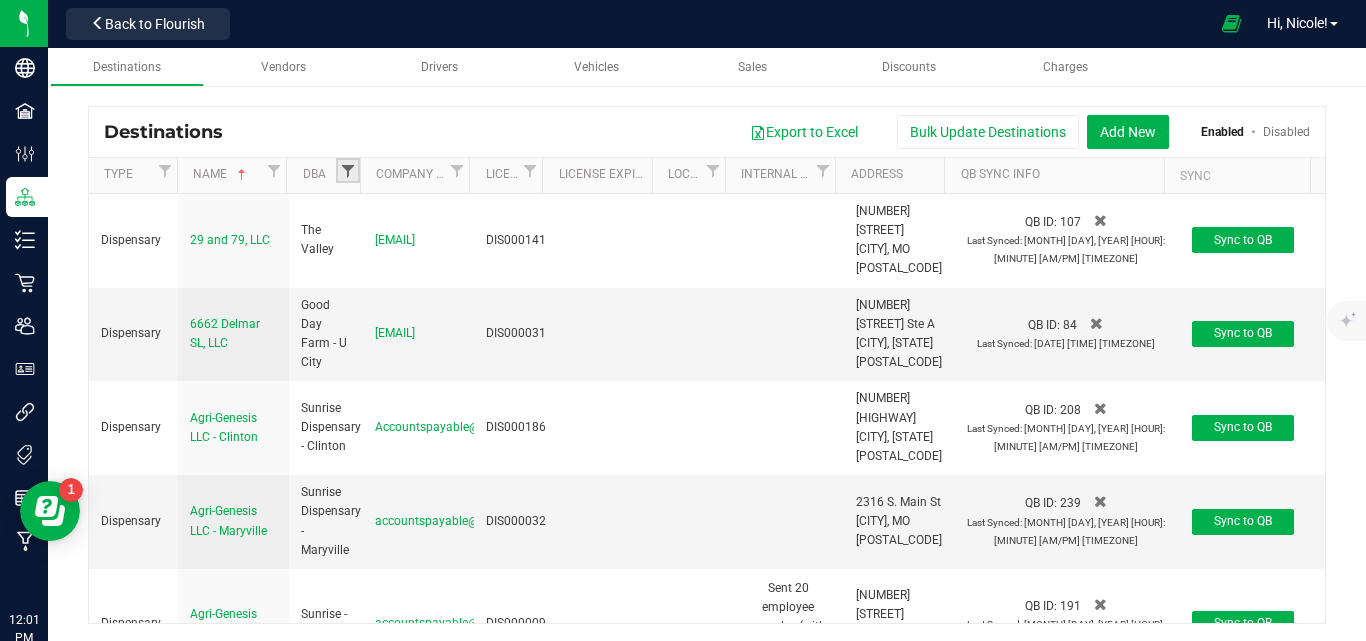 click at bounding box center [348, 171] 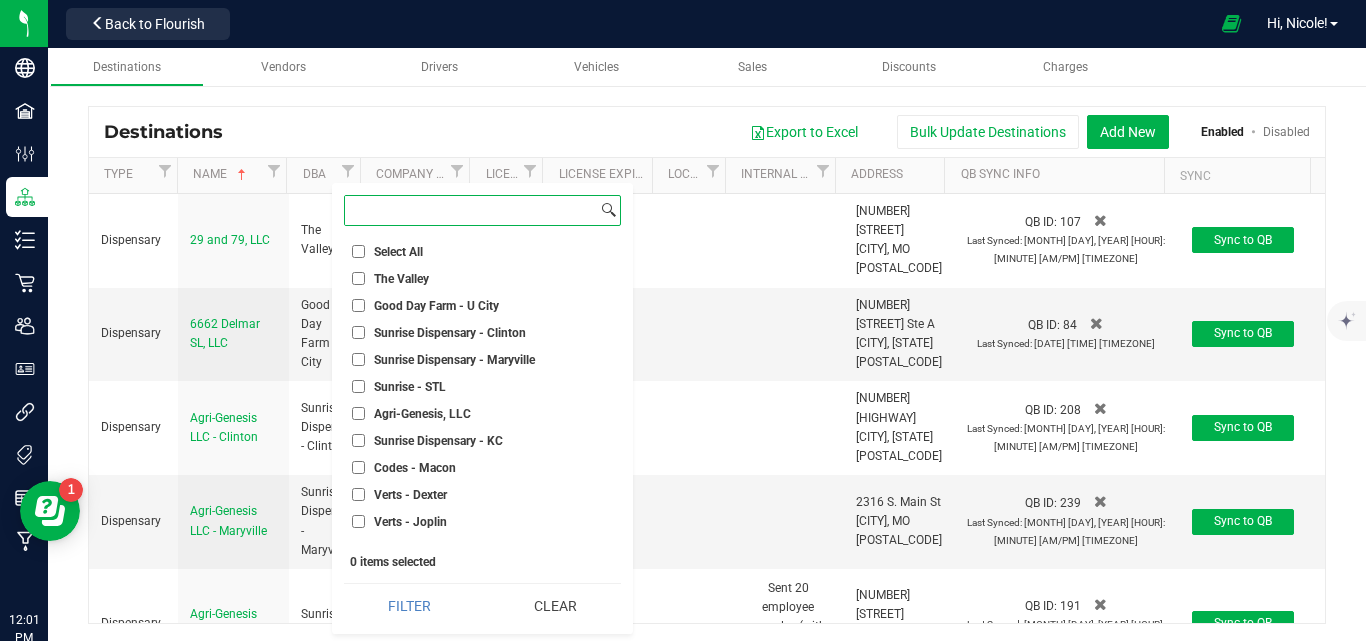 click at bounding box center [471, 210] 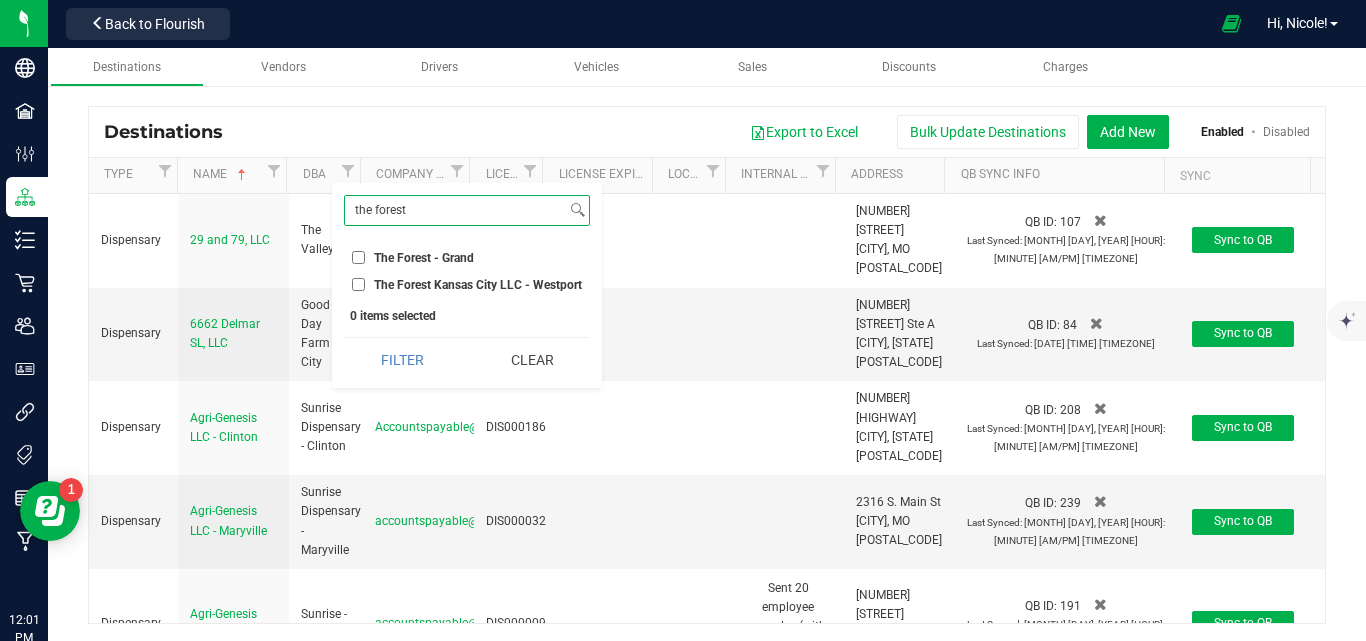 type on "the forest" 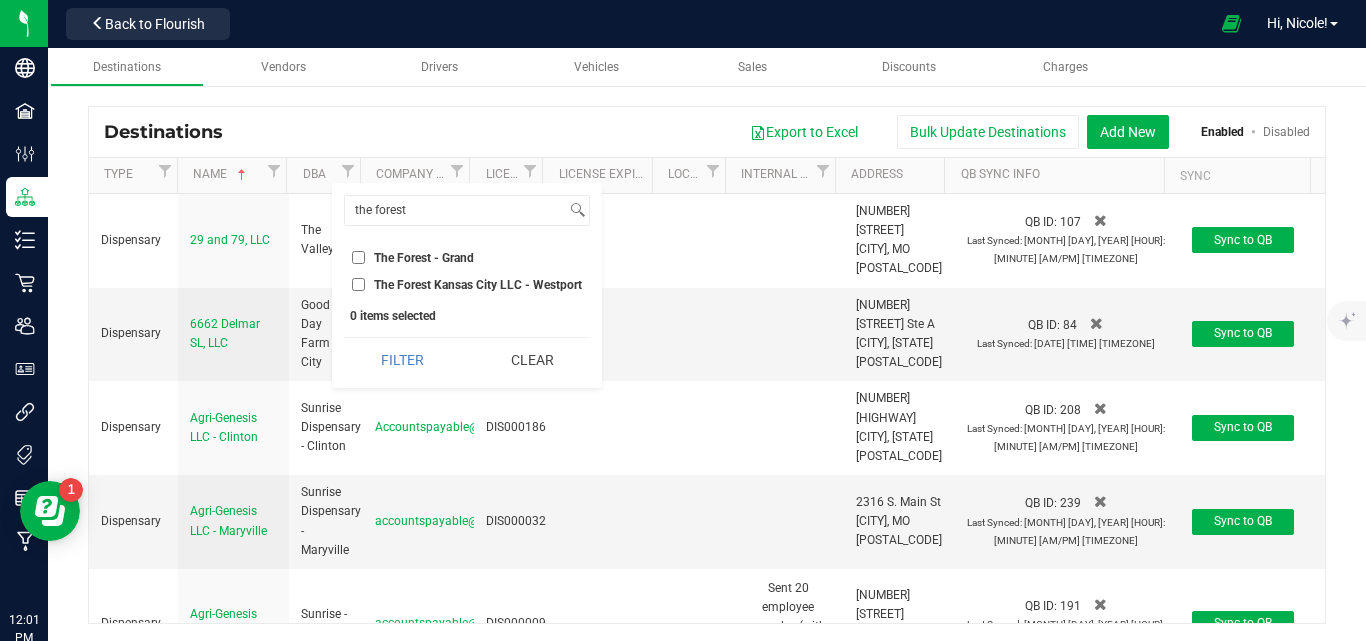 click on "The Forest - Grand" at bounding box center (358, 257) 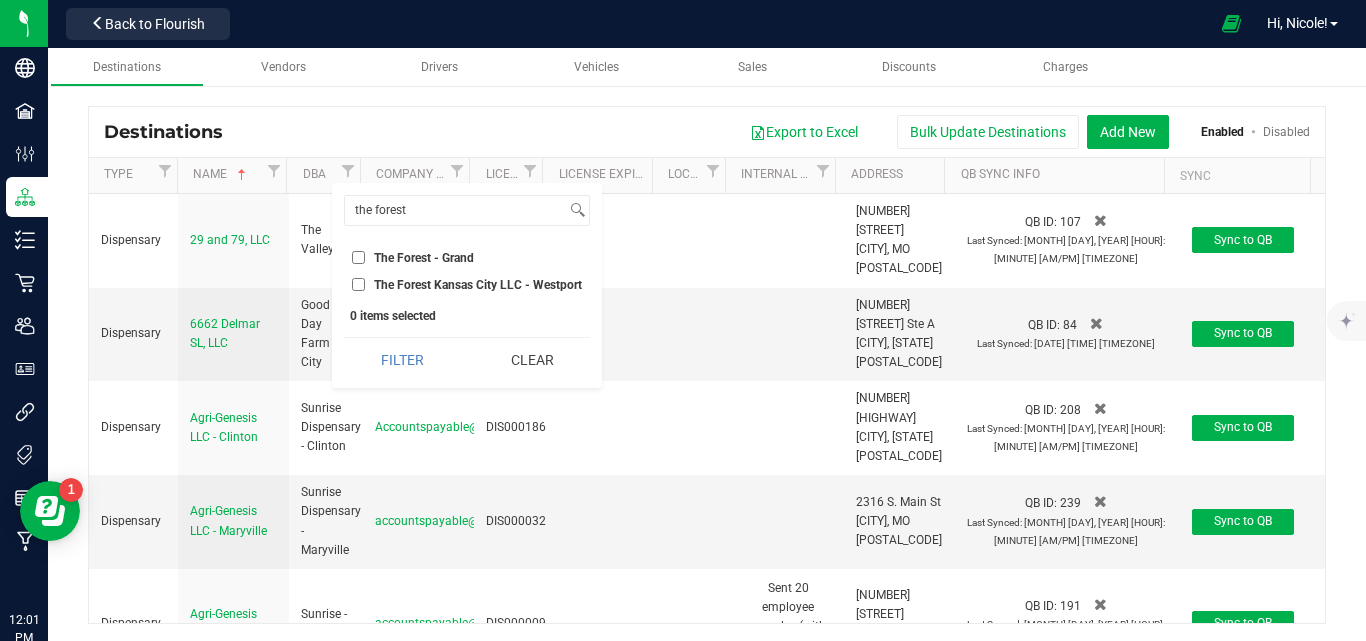 checkbox on "true" 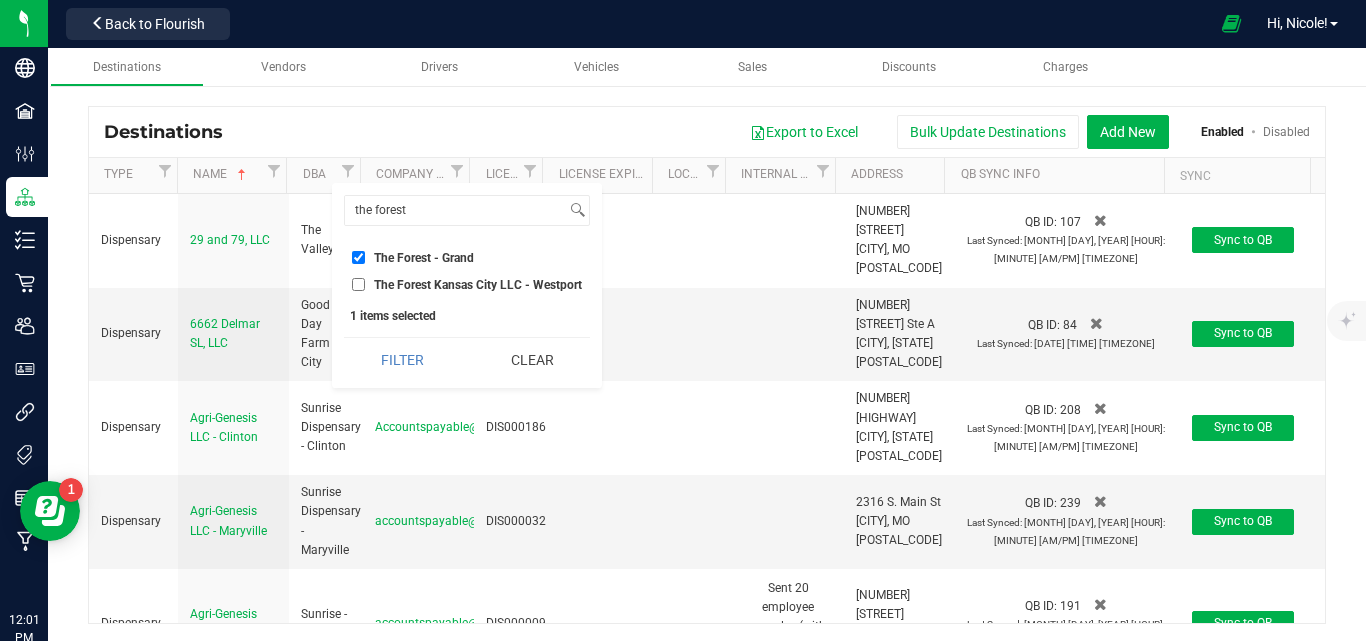 click on "The Forest Kansas City LLC - Westport" at bounding box center [358, 284] 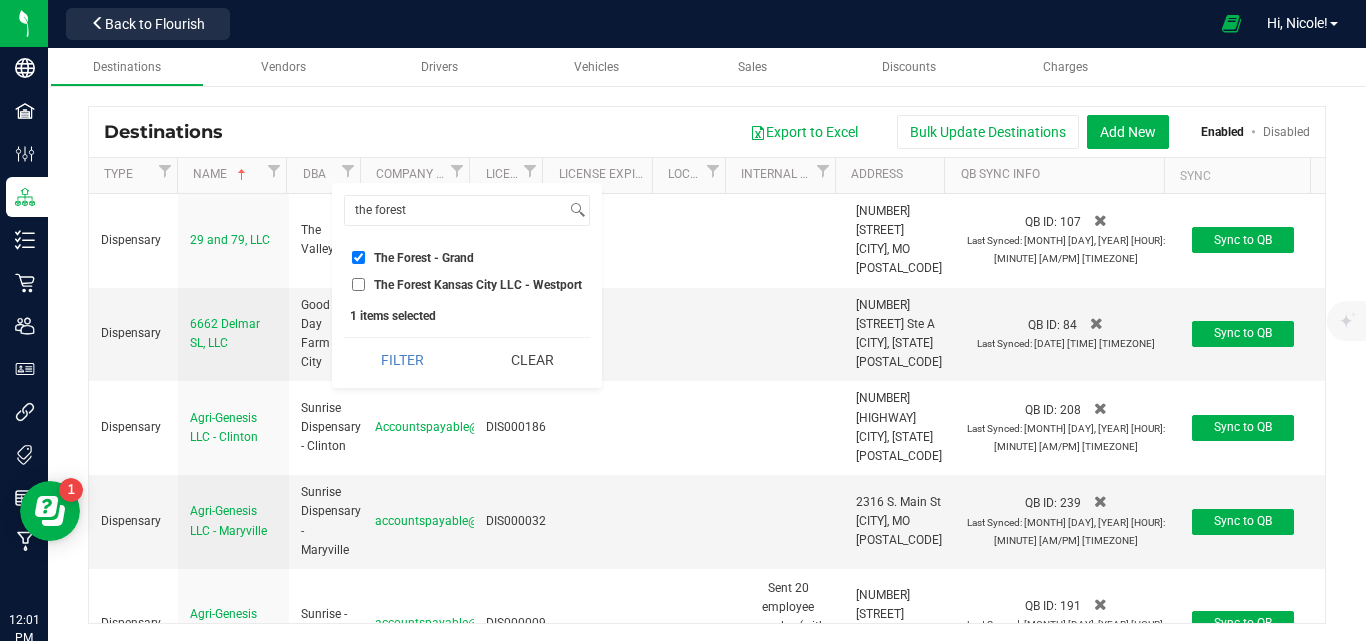 checkbox on "true" 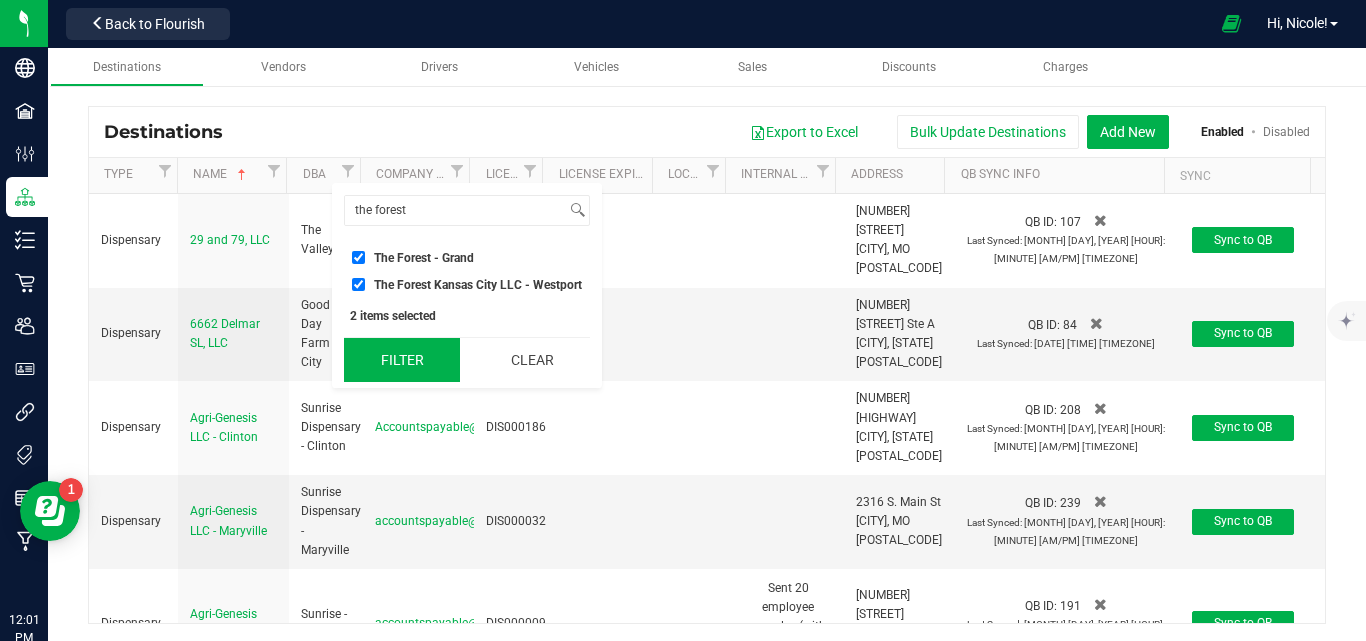 click on "Filter" at bounding box center [402, 360] 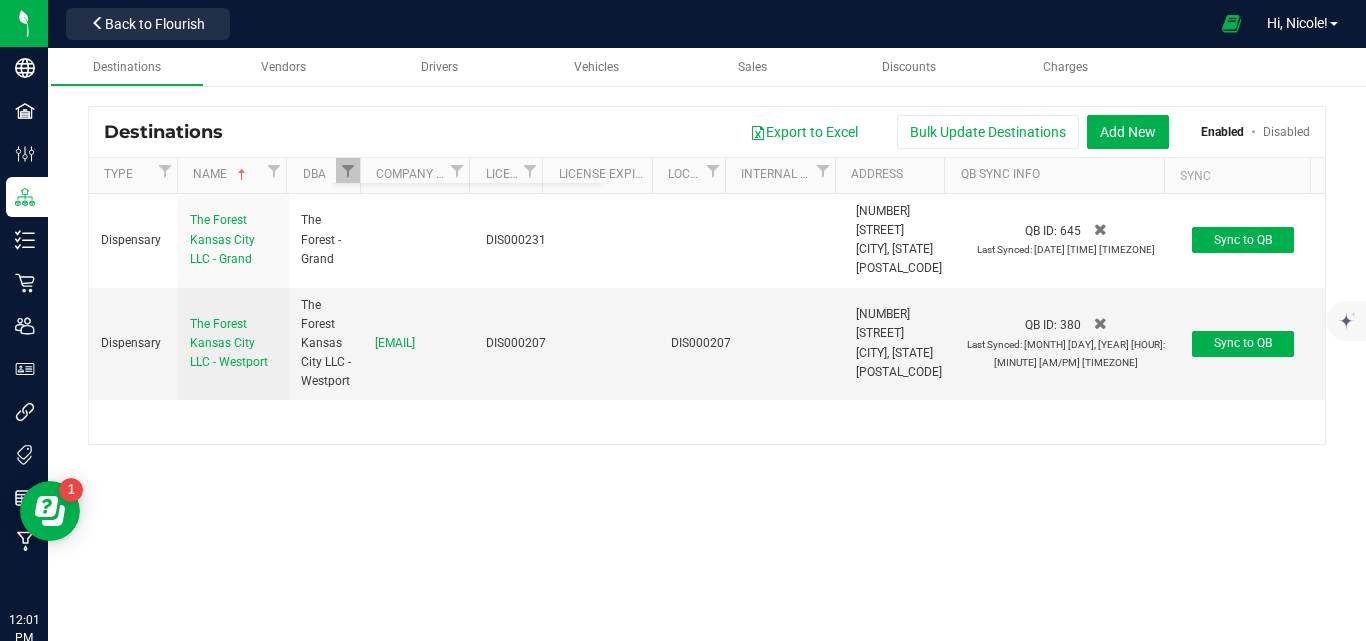 checkbox on "true" 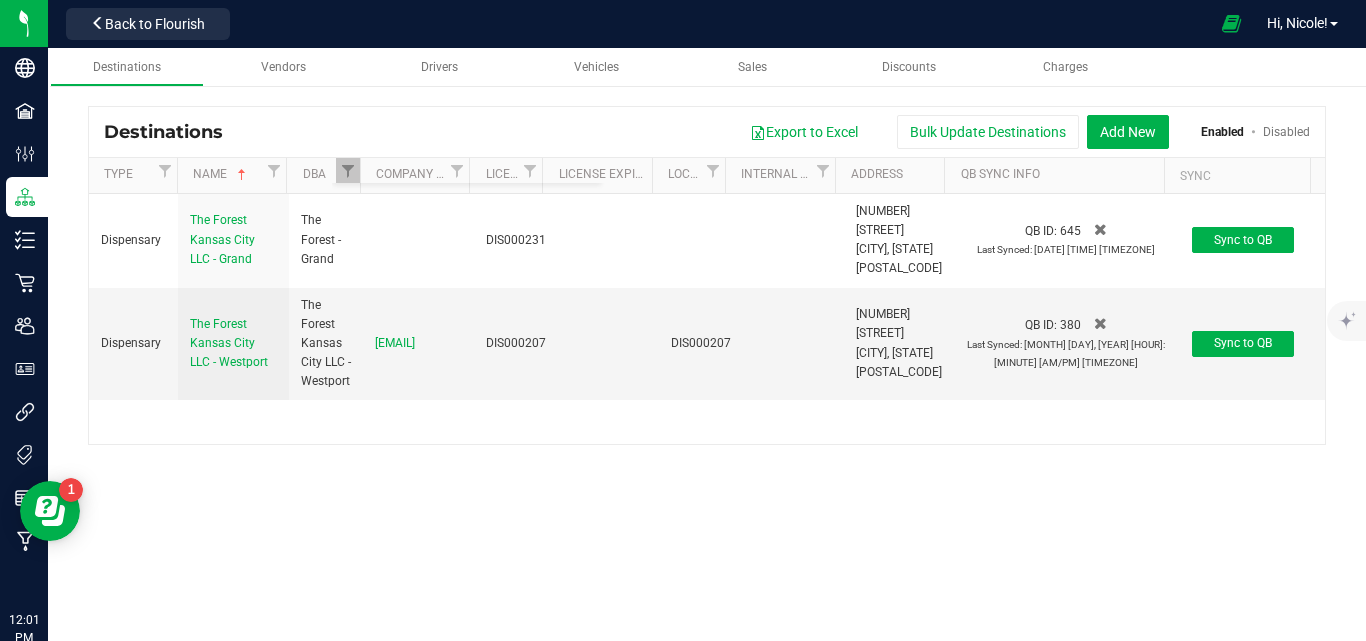 checkbox on "true" 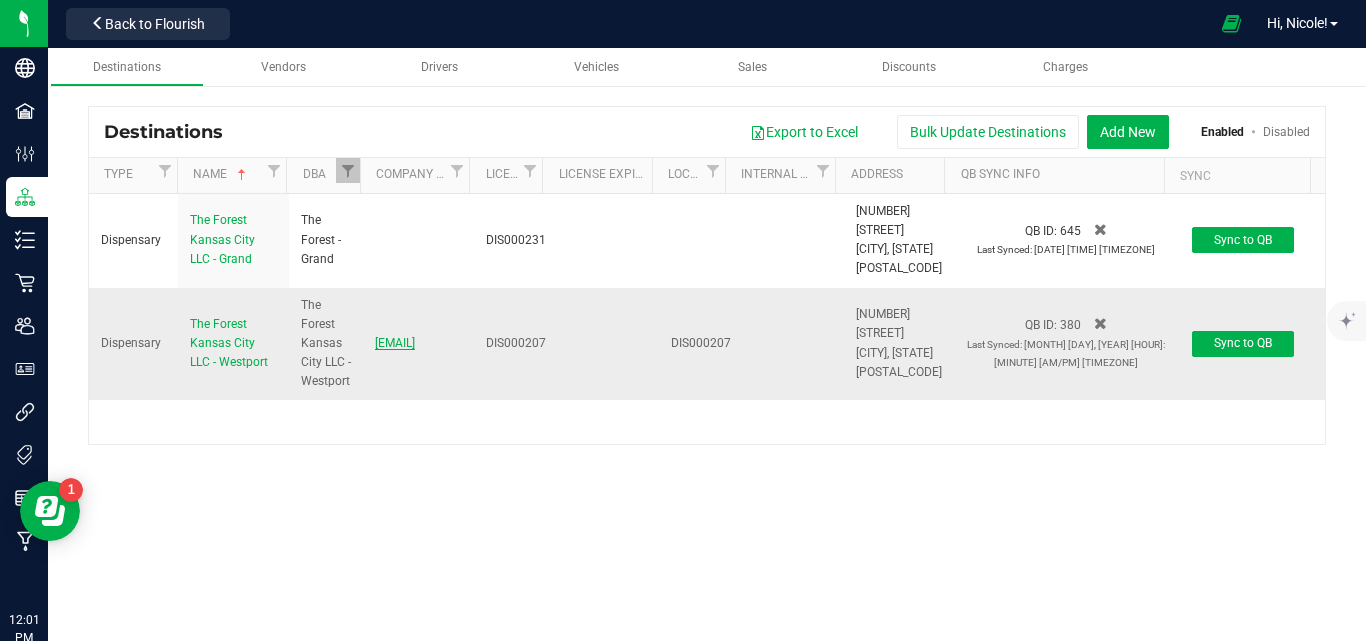click on "[EMAIL]" at bounding box center (395, 343) 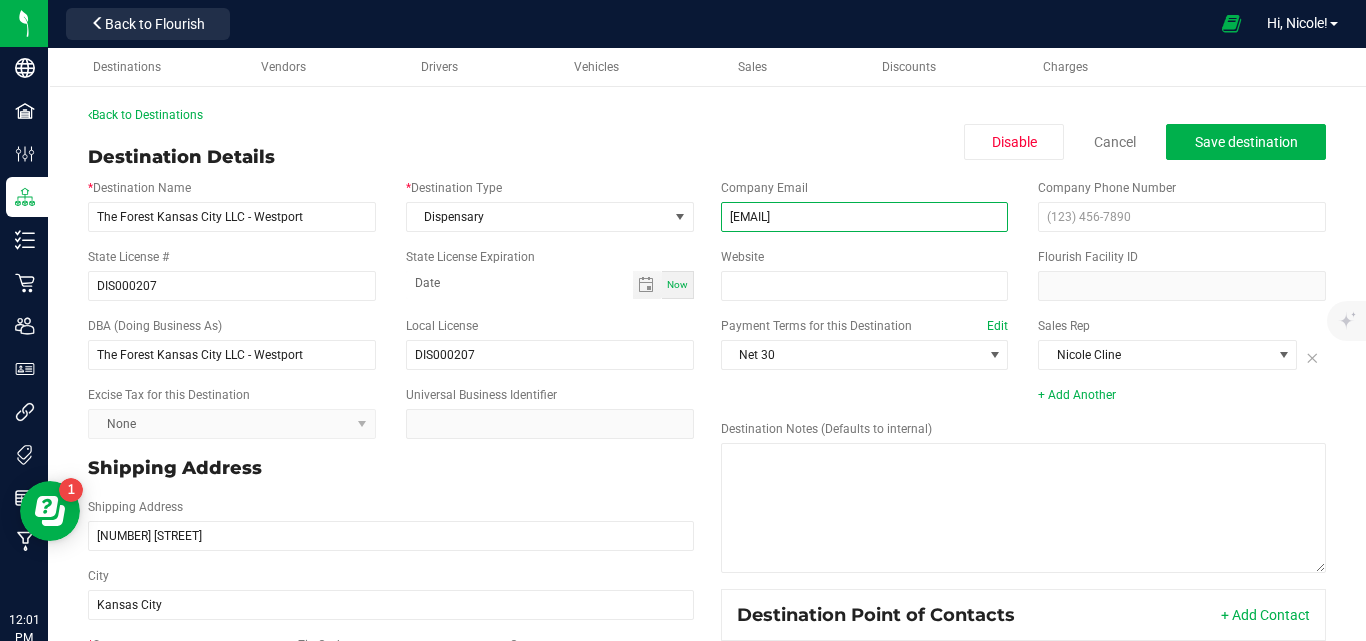 drag, startPoint x: 935, startPoint y: 214, endPoint x: 701, endPoint y: 209, distance: 234.0534 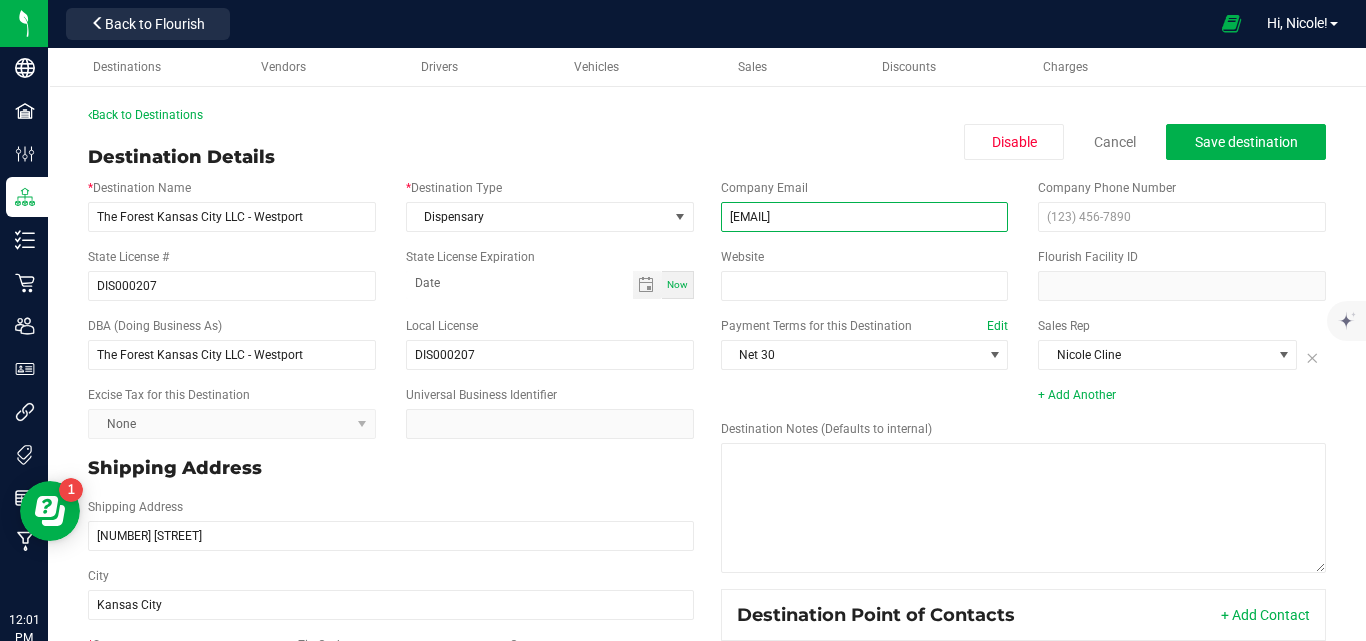 click on "Company Email [EMAIL]" at bounding box center [865, 205] 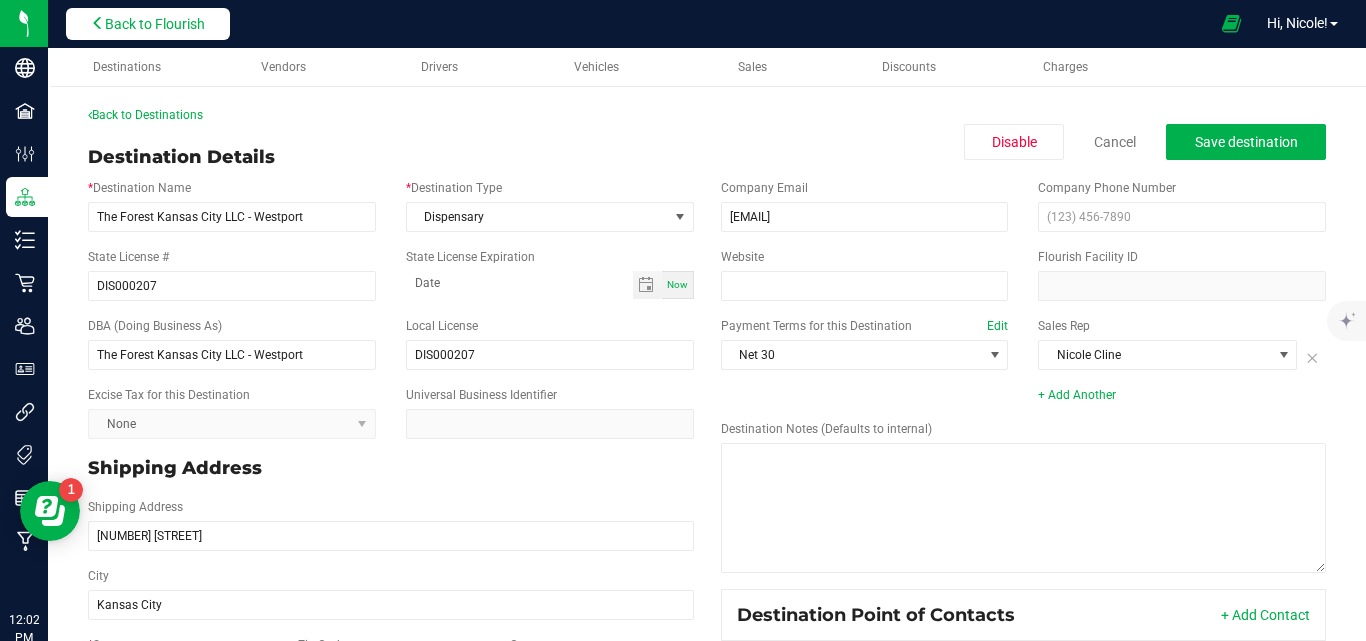 click on "Back to Flourish" at bounding box center [148, 24] 